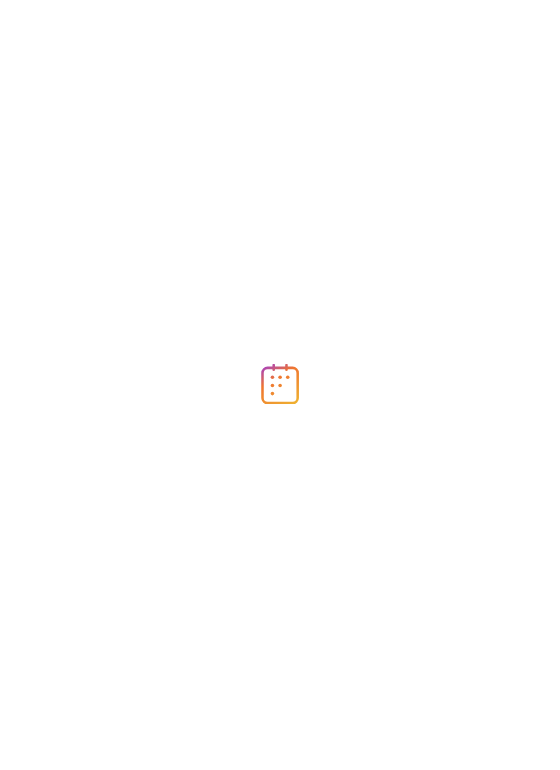 scroll, scrollTop: 0, scrollLeft: 0, axis: both 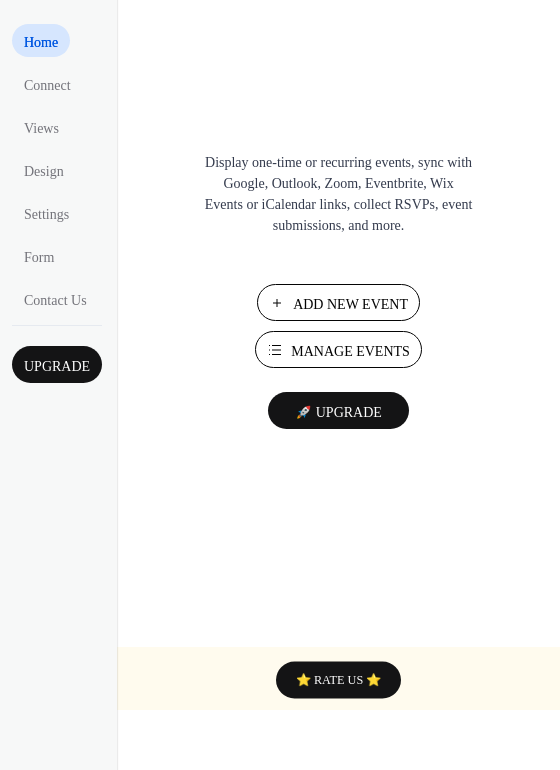 click on "Add New Event" at bounding box center (350, 304) 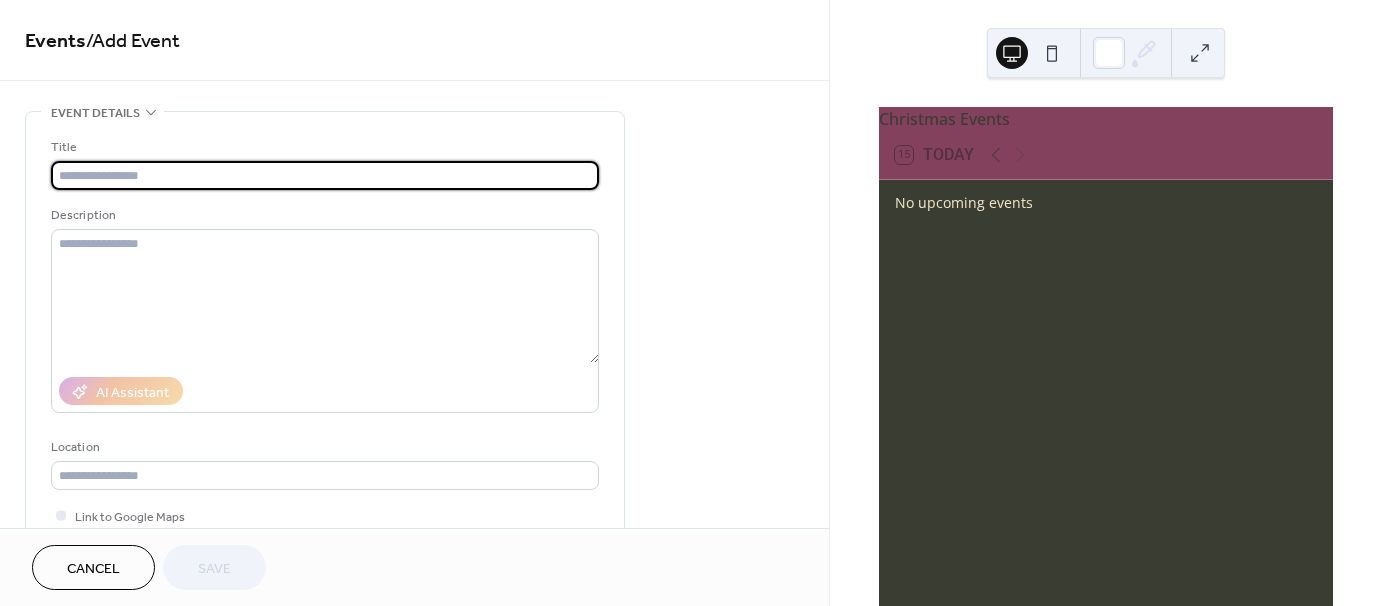 scroll, scrollTop: 0, scrollLeft: 0, axis: both 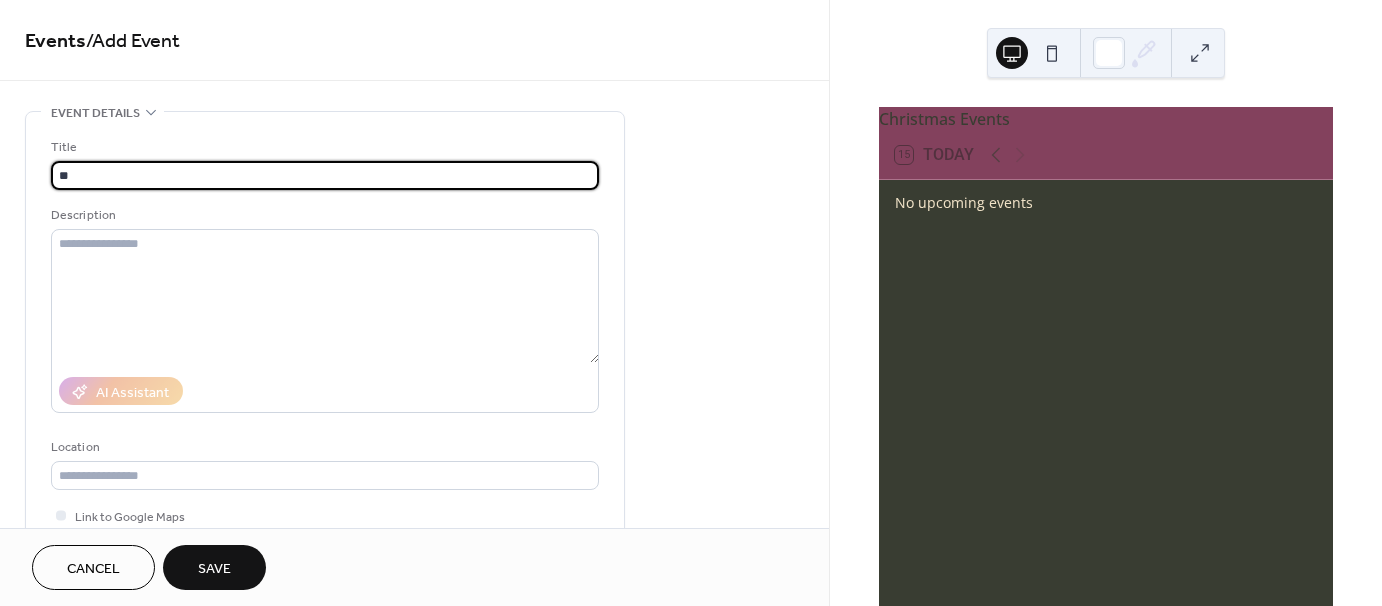 type on "*" 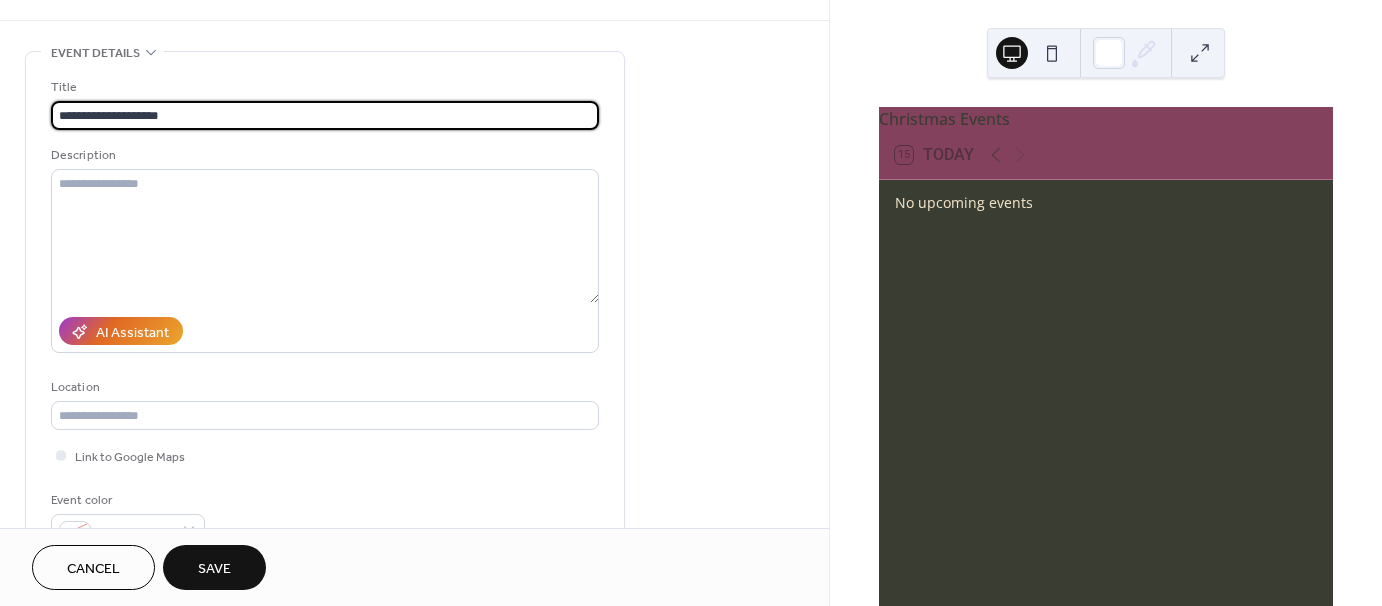 scroll, scrollTop: 62, scrollLeft: 0, axis: vertical 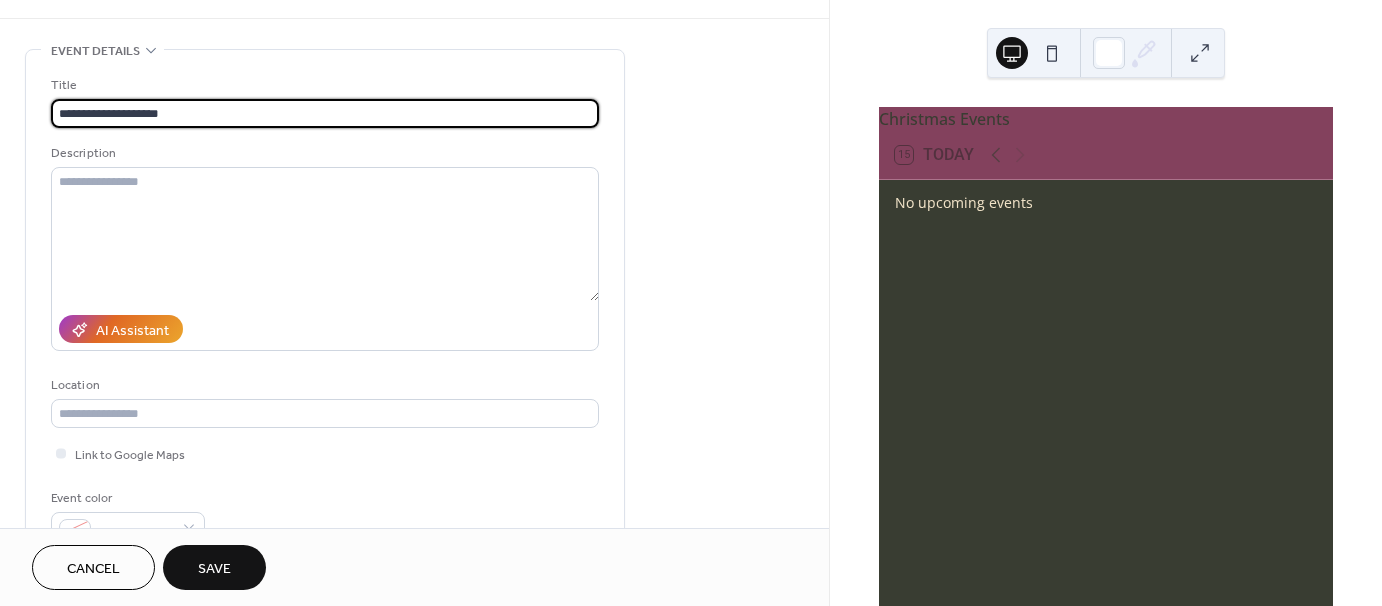 type on "**********" 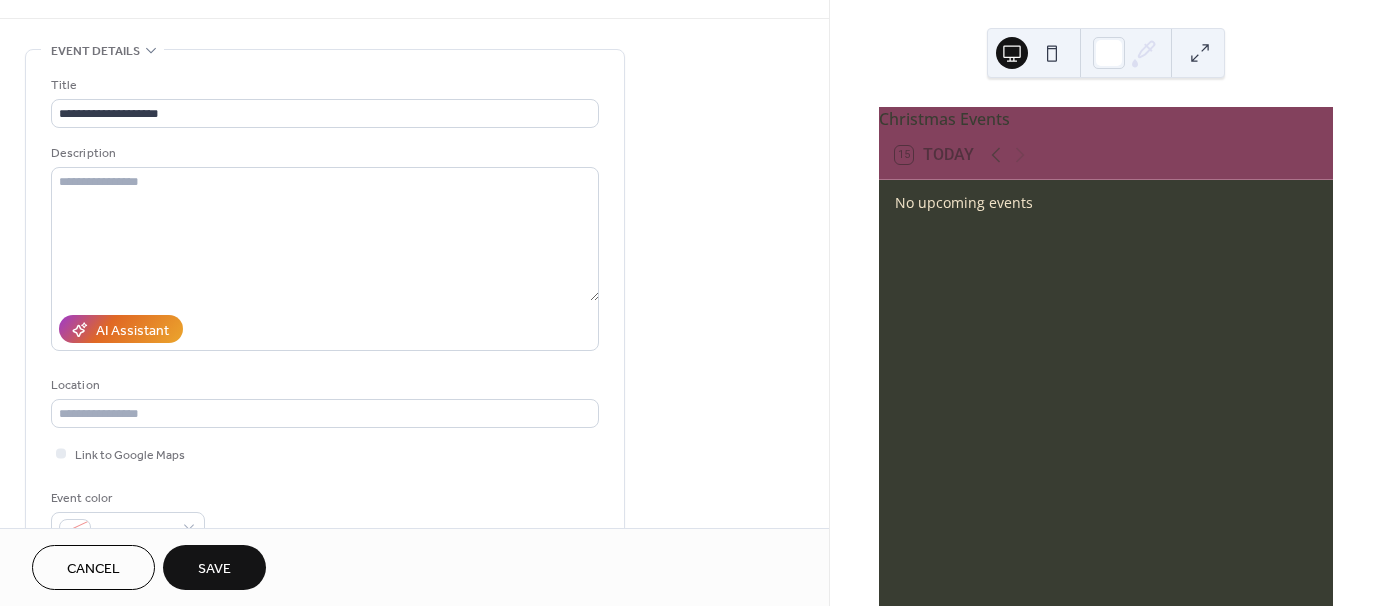 drag, startPoint x: 823, startPoint y: 212, endPoint x: 823, endPoint y: 275, distance: 63 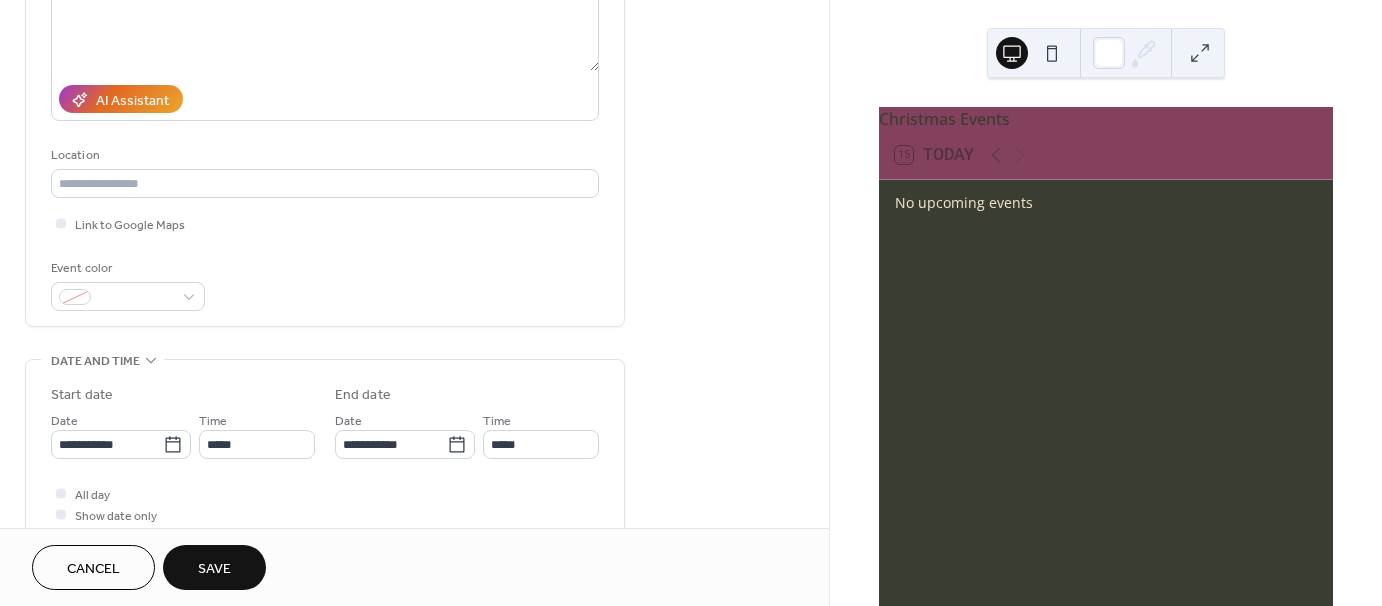 scroll, scrollTop: 315, scrollLeft: 0, axis: vertical 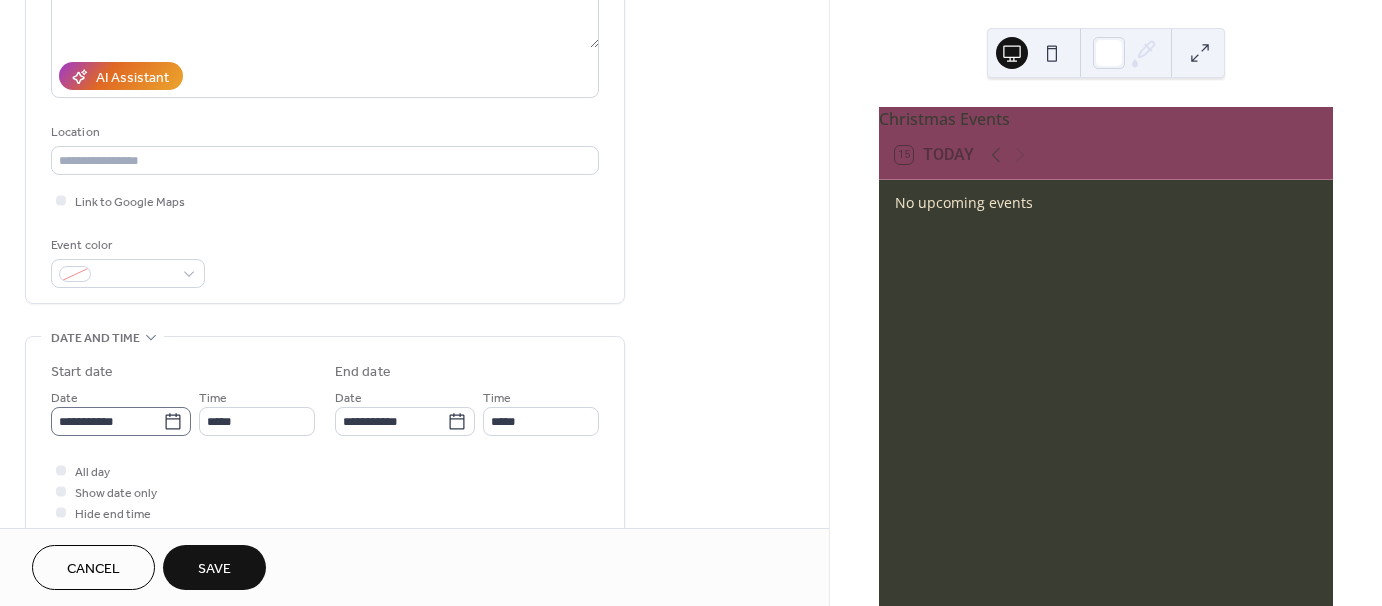 click 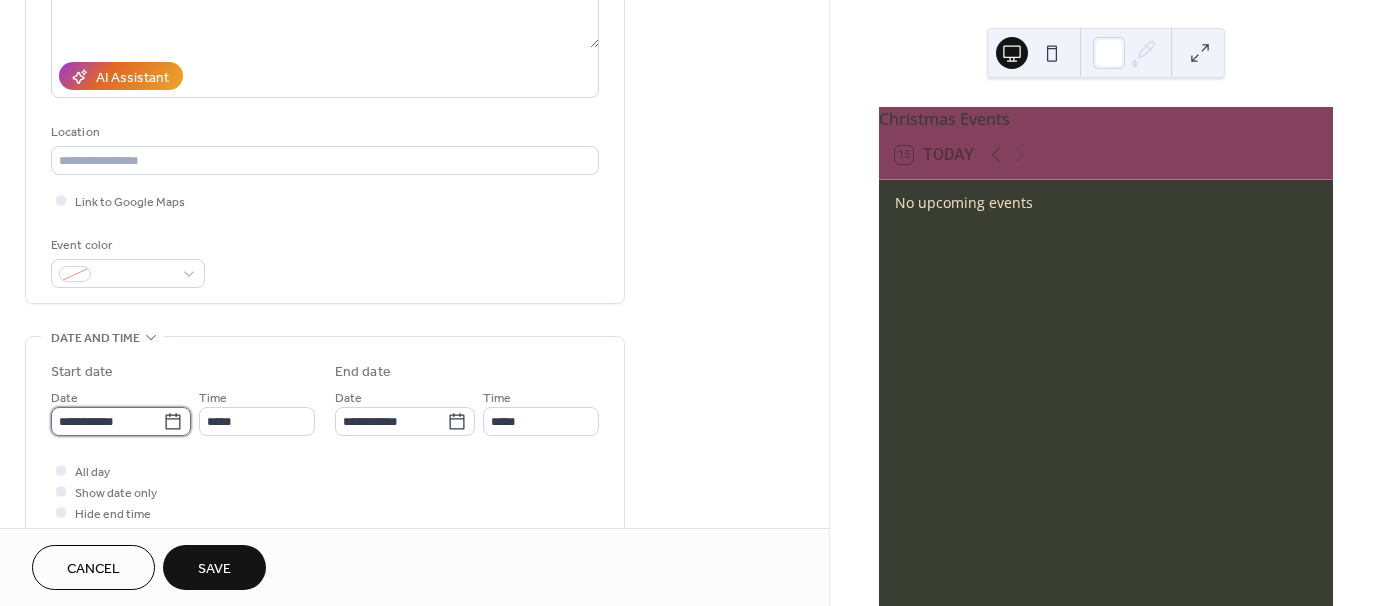 click on "**********" at bounding box center (107, 421) 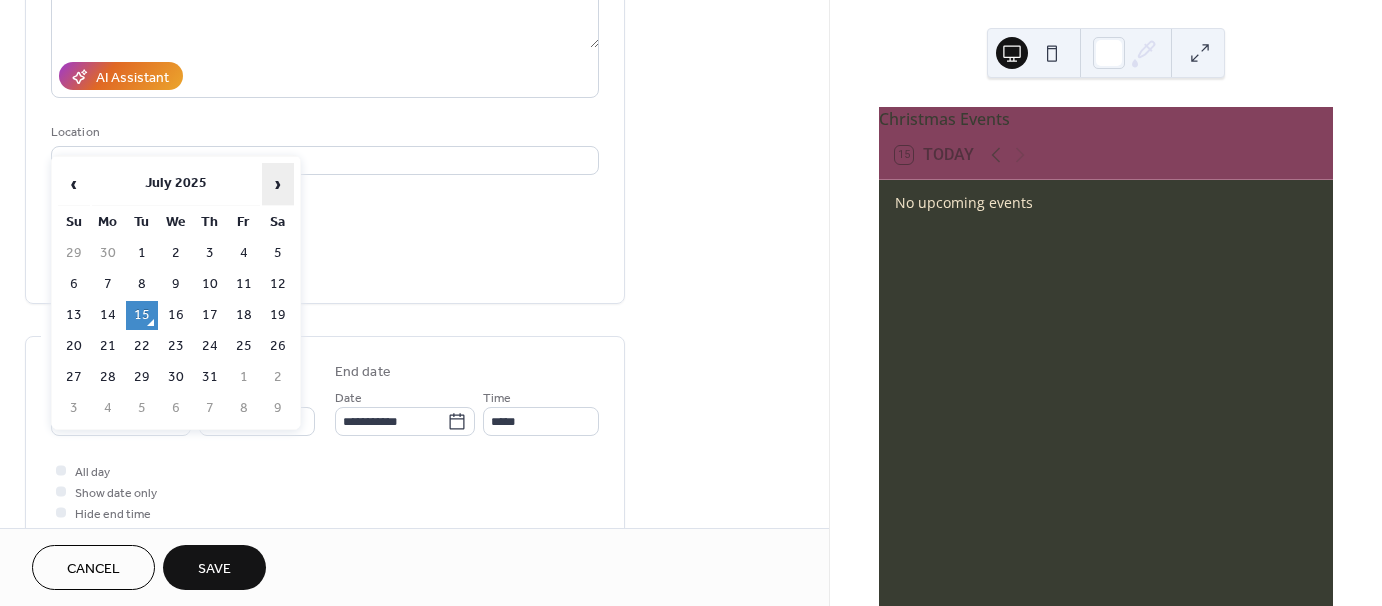 click on "›" at bounding box center [278, 184] 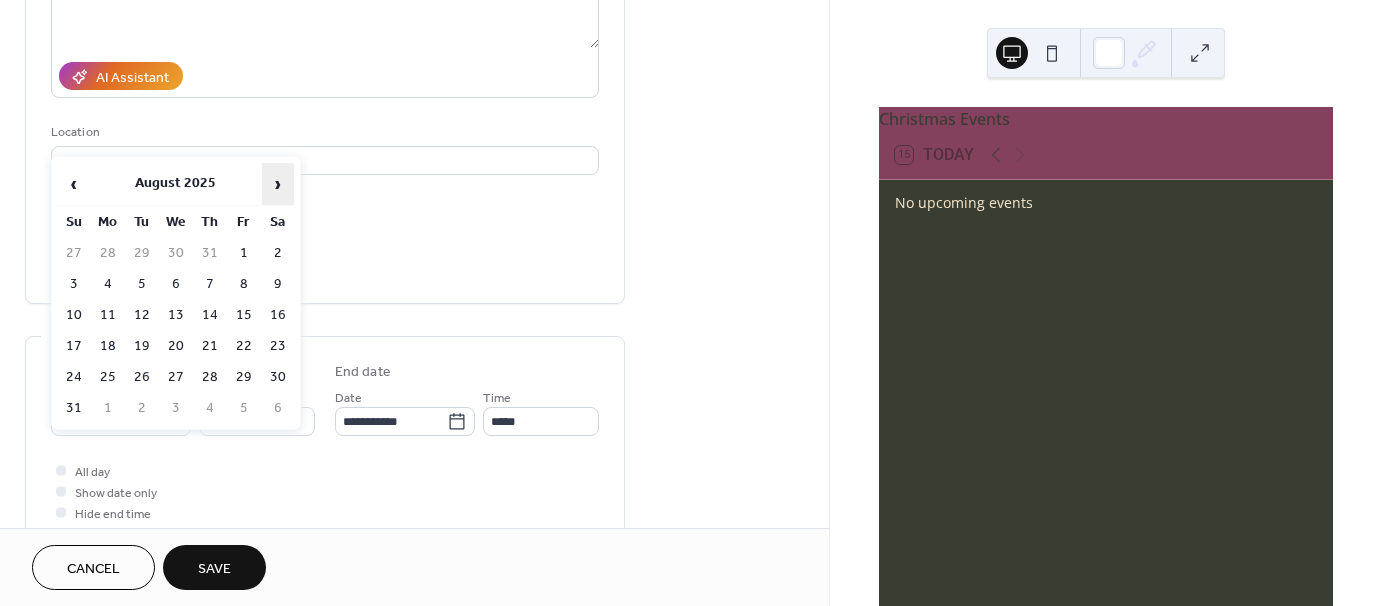 click on "›" at bounding box center (278, 184) 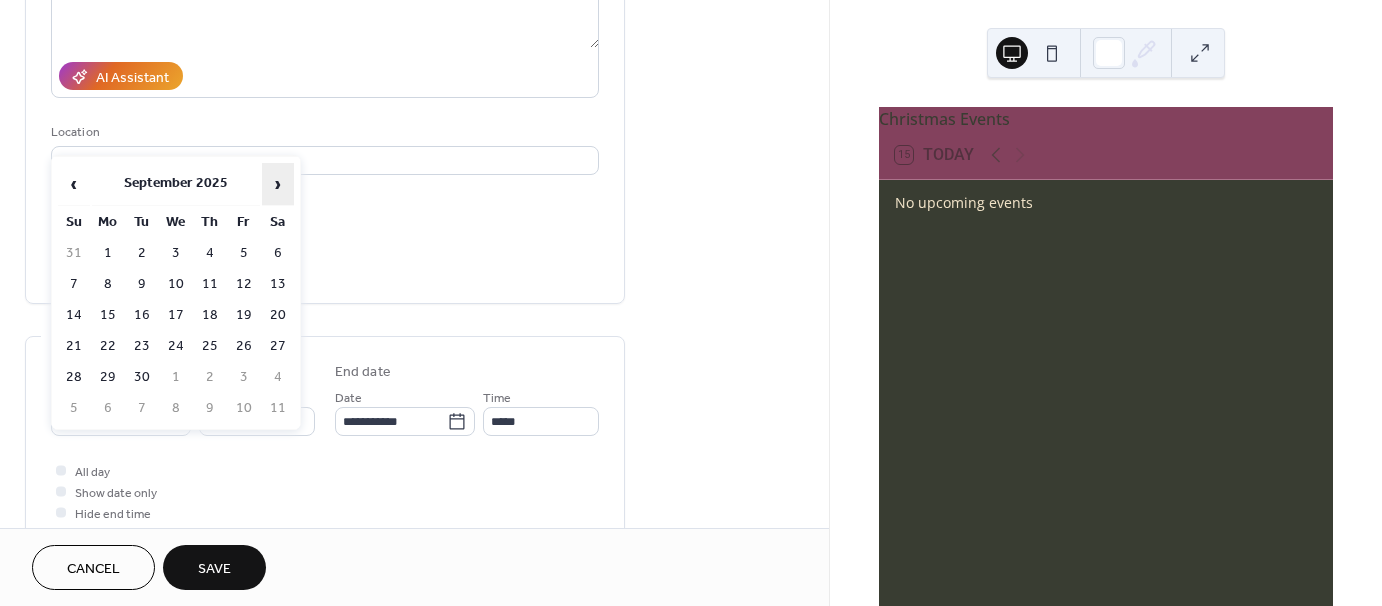 click on "›" at bounding box center (278, 184) 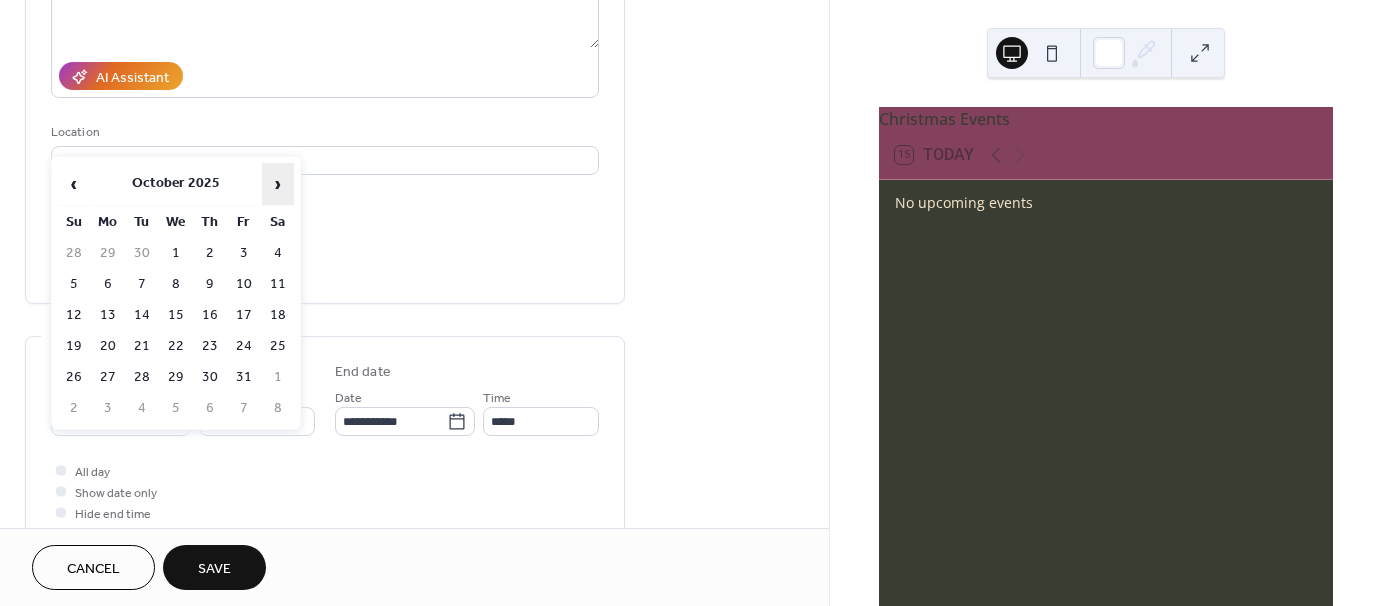 click on "›" at bounding box center (278, 184) 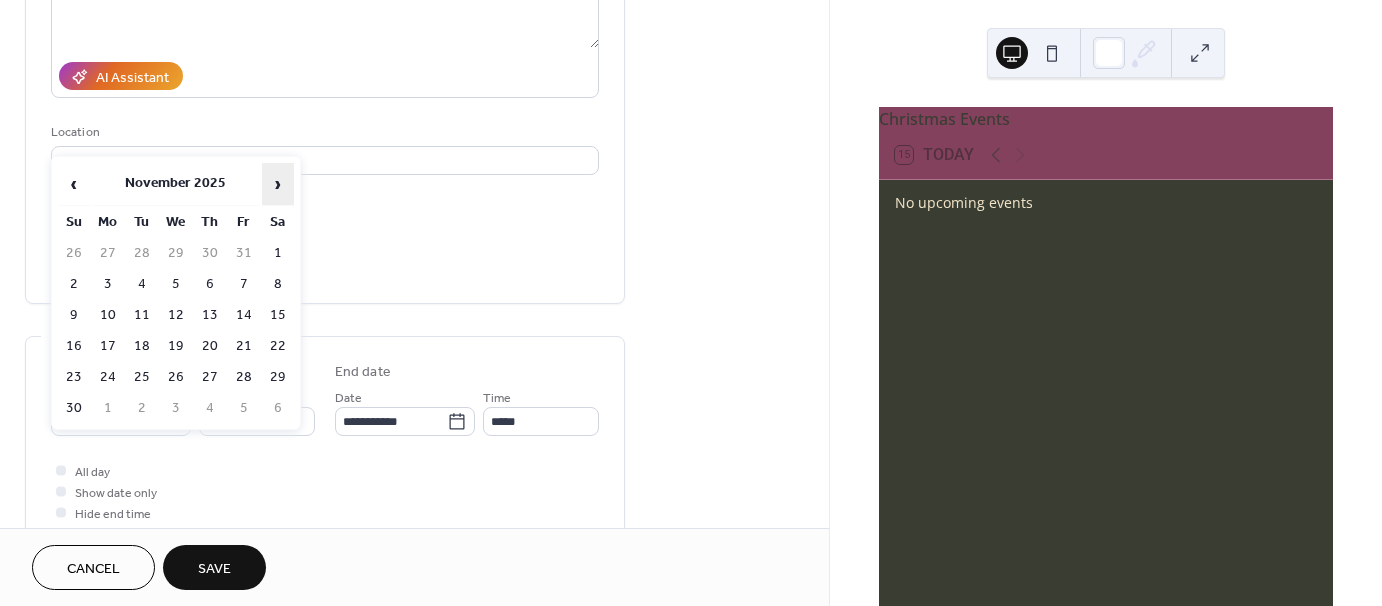 click on "›" at bounding box center [278, 184] 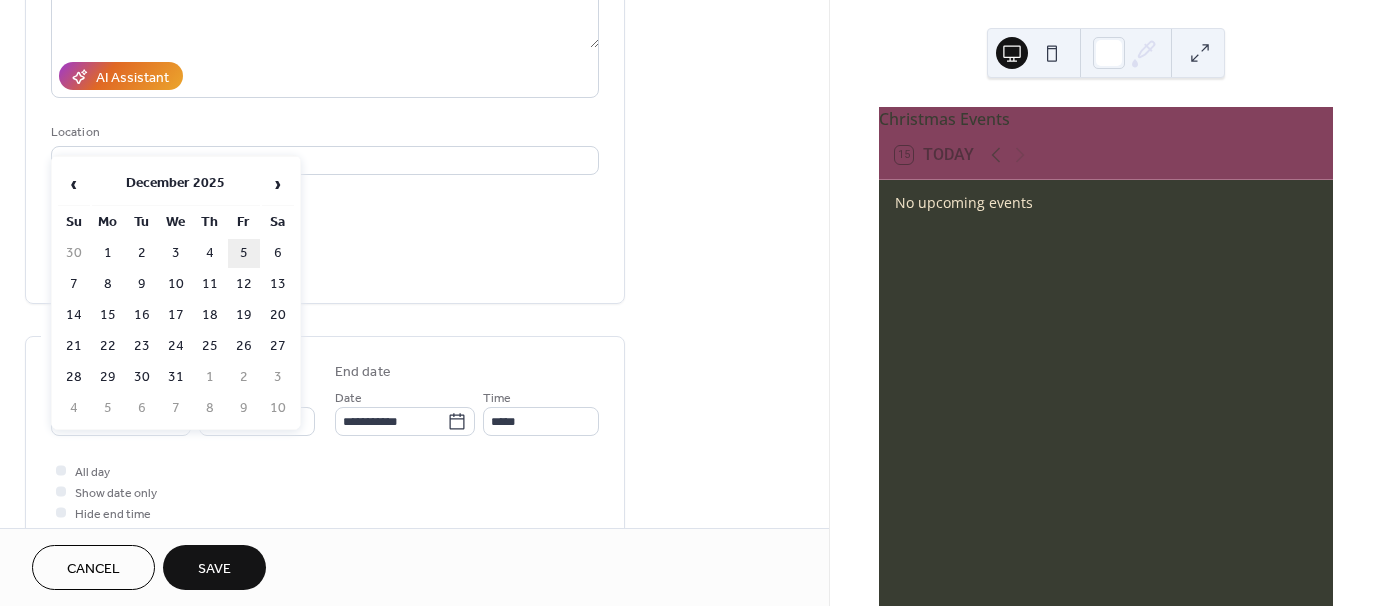 click on "5" at bounding box center [244, 253] 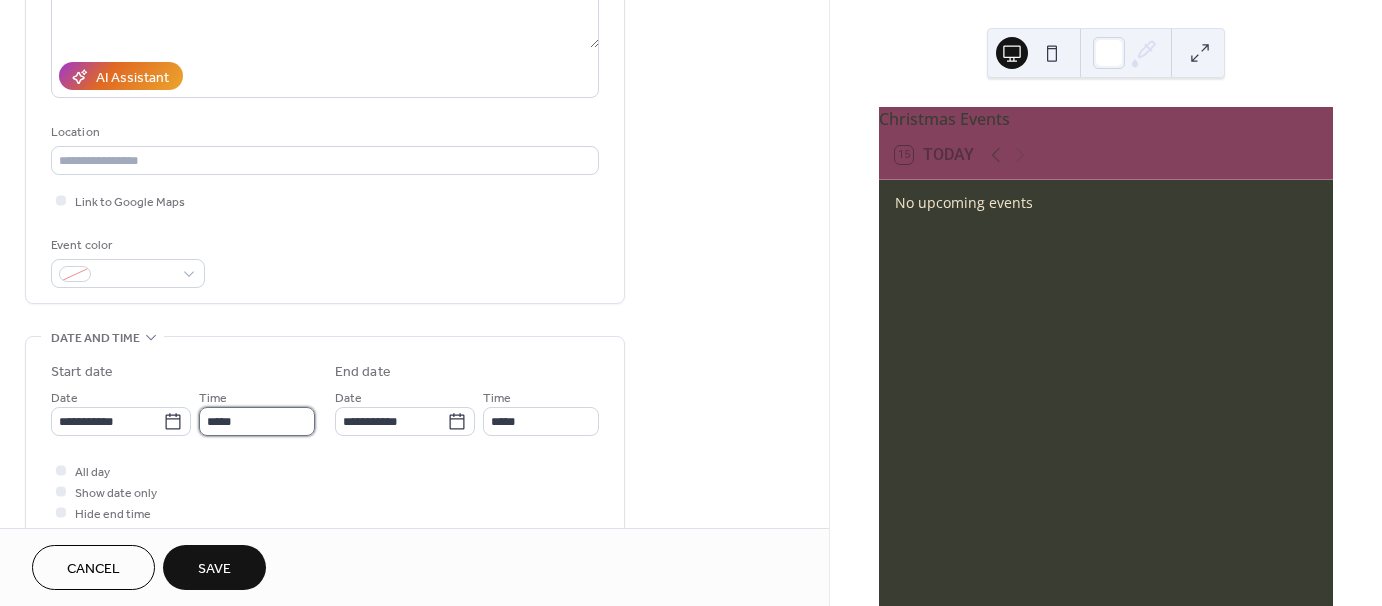 click on "*****" at bounding box center (257, 421) 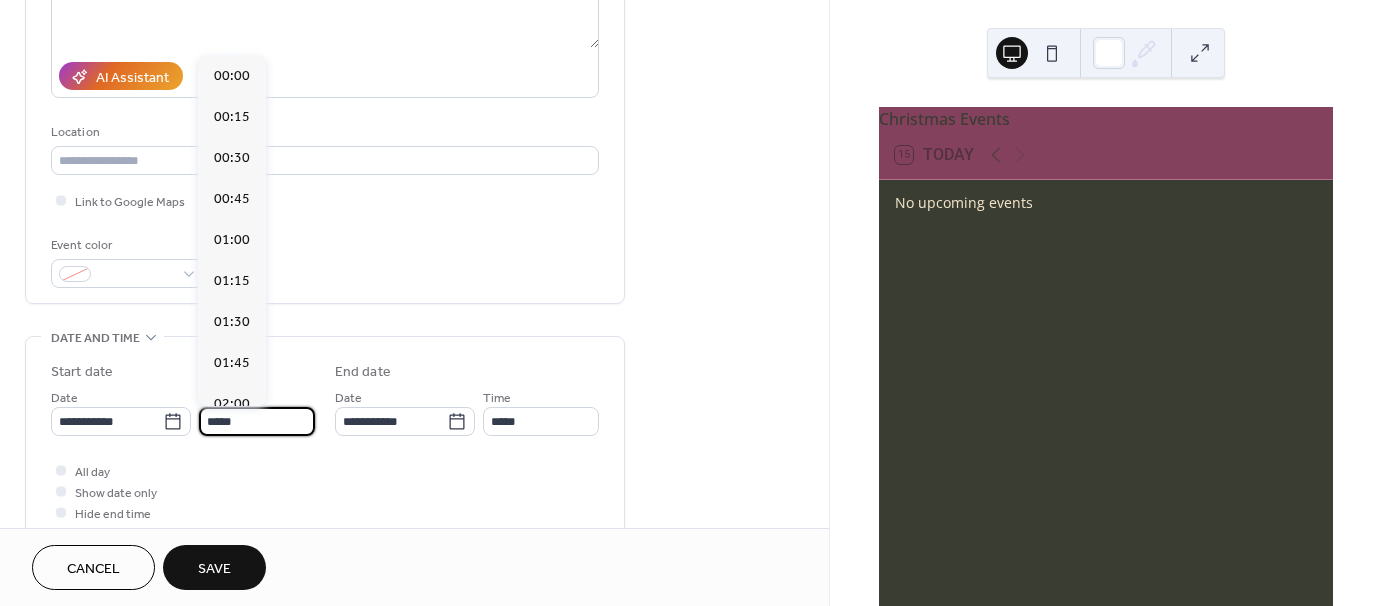 scroll, scrollTop: 1968, scrollLeft: 0, axis: vertical 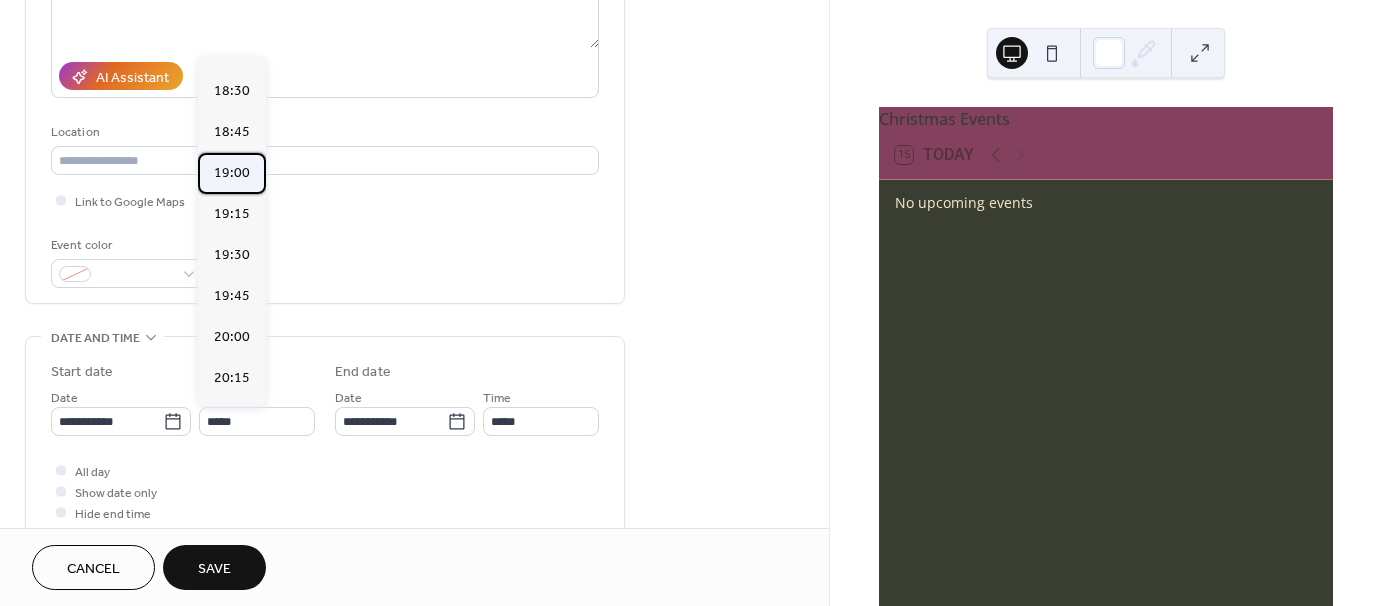 click on "19:00" at bounding box center [232, 173] 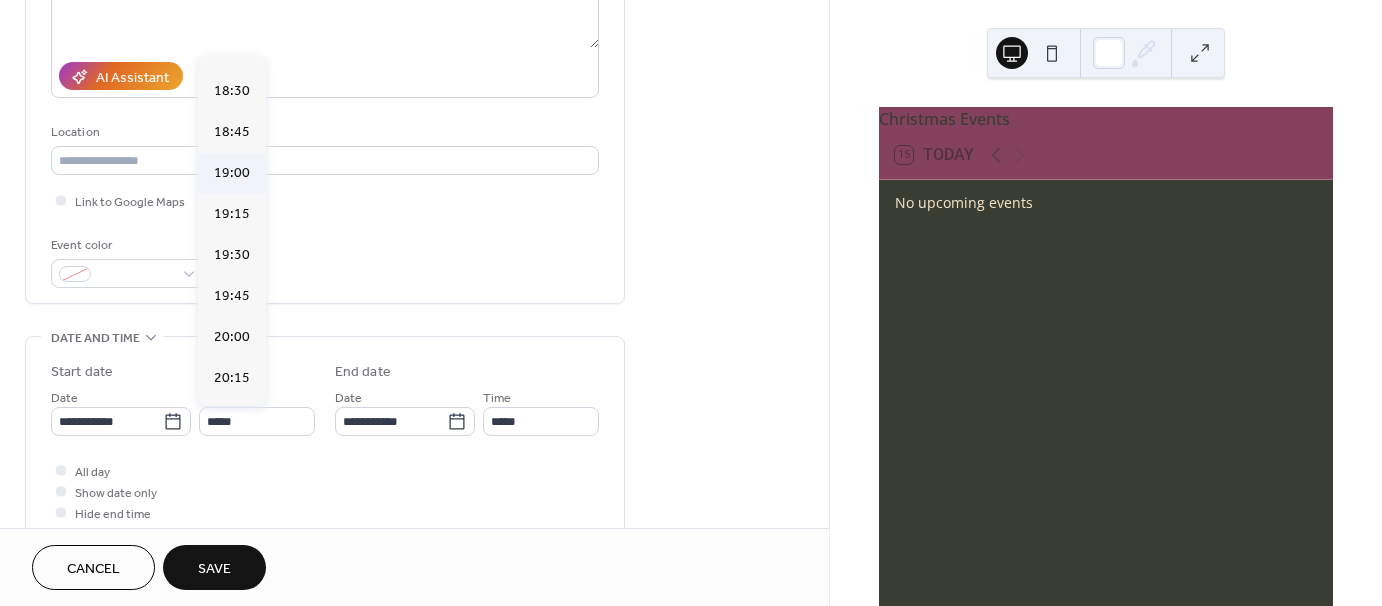 type on "*****" 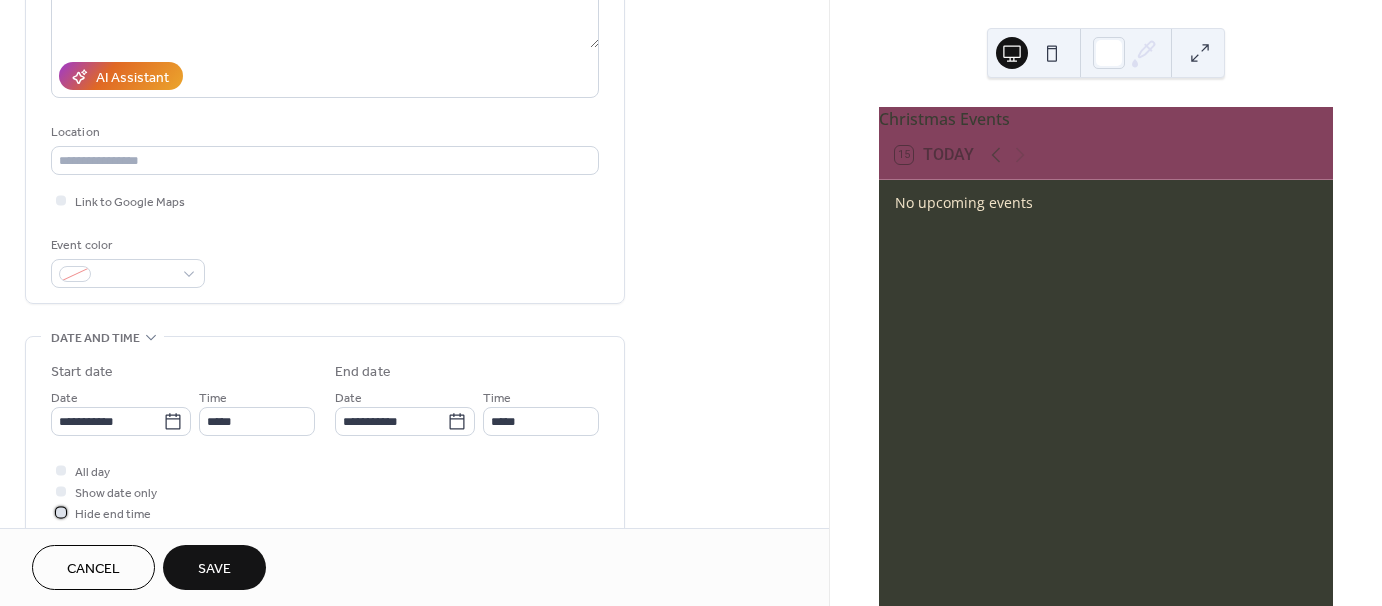 click on "Hide end time" at bounding box center (113, 514) 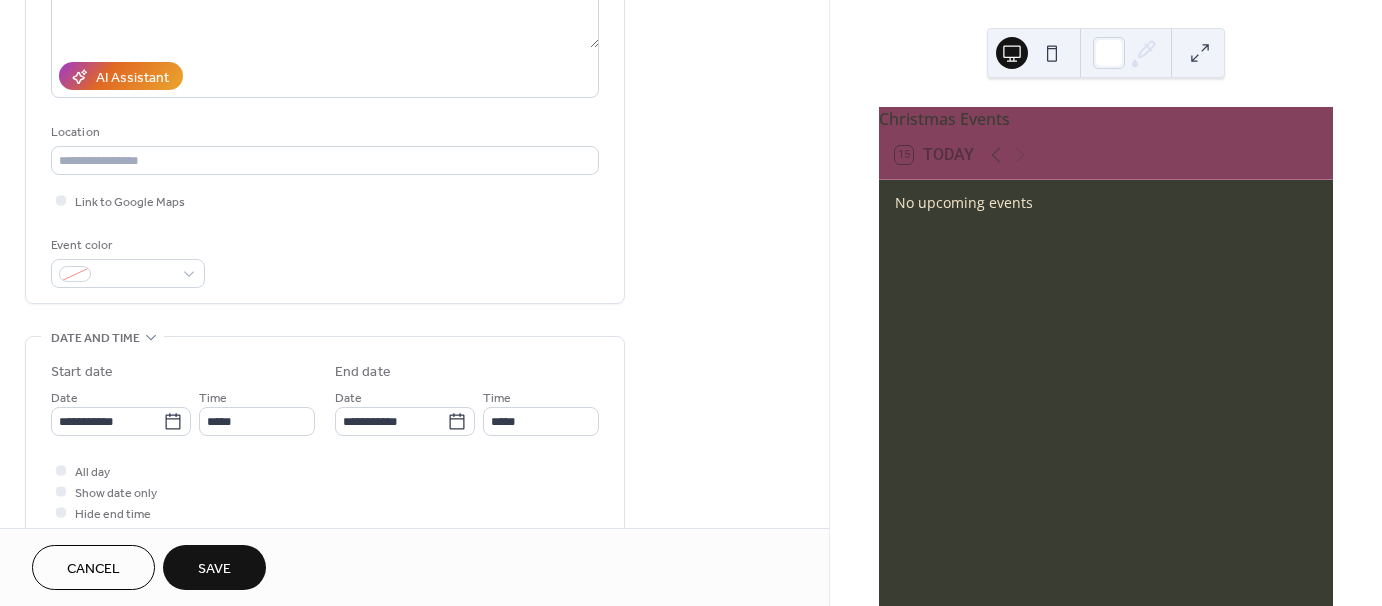 click on "**********" at bounding box center [414, 405] 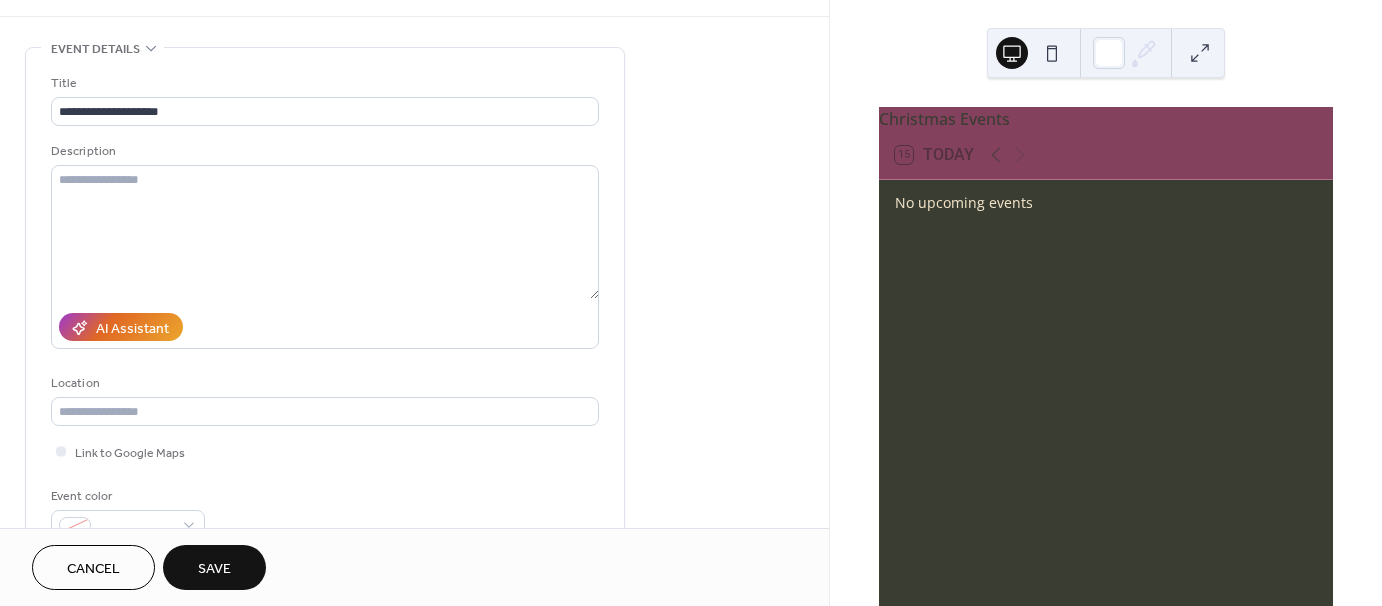 scroll, scrollTop: 0, scrollLeft: 0, axis: both 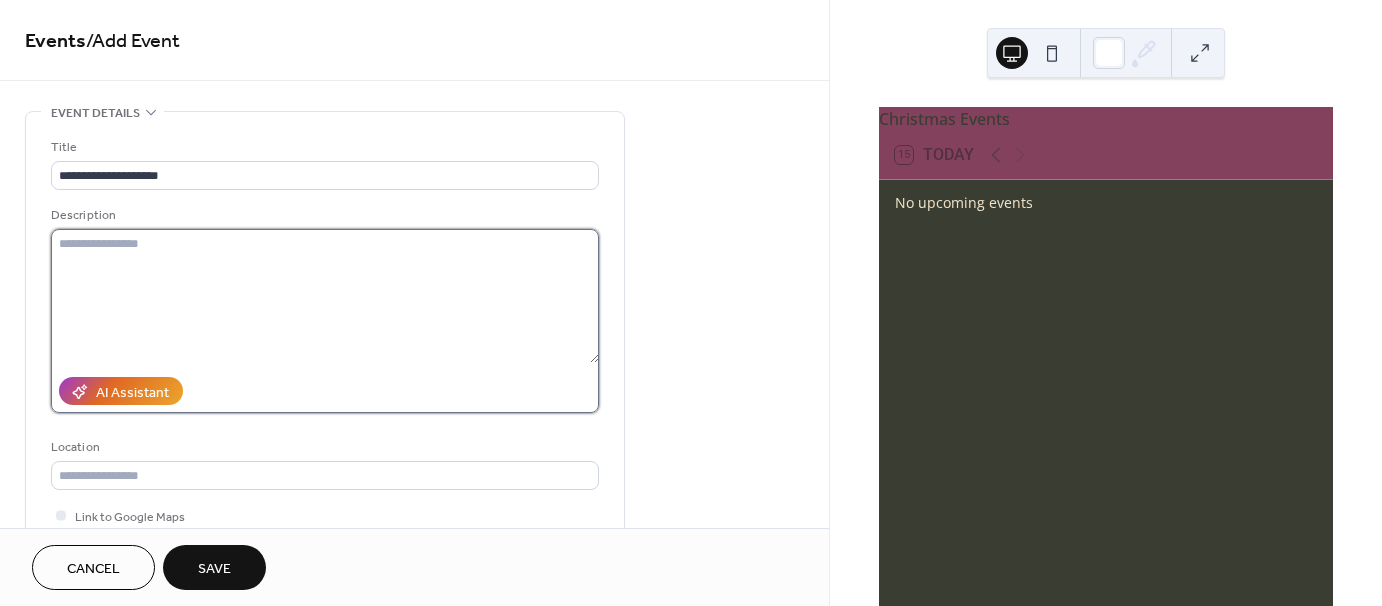 click at bounding box center (325, 296) 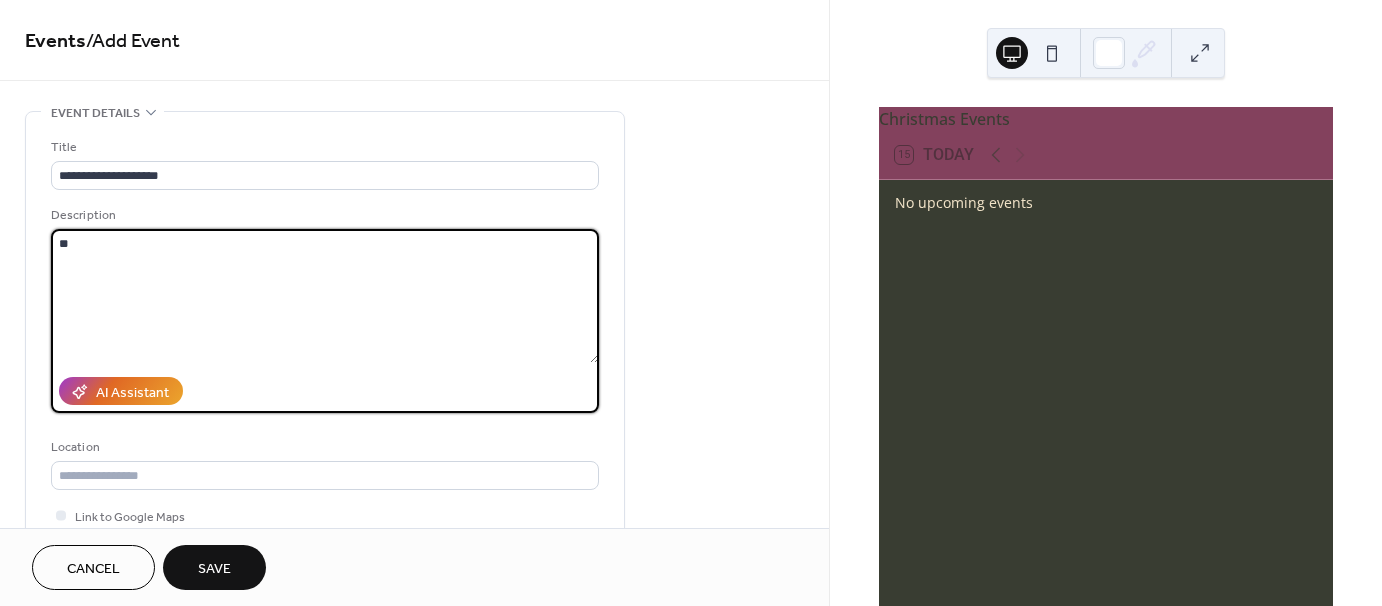 type on "*" 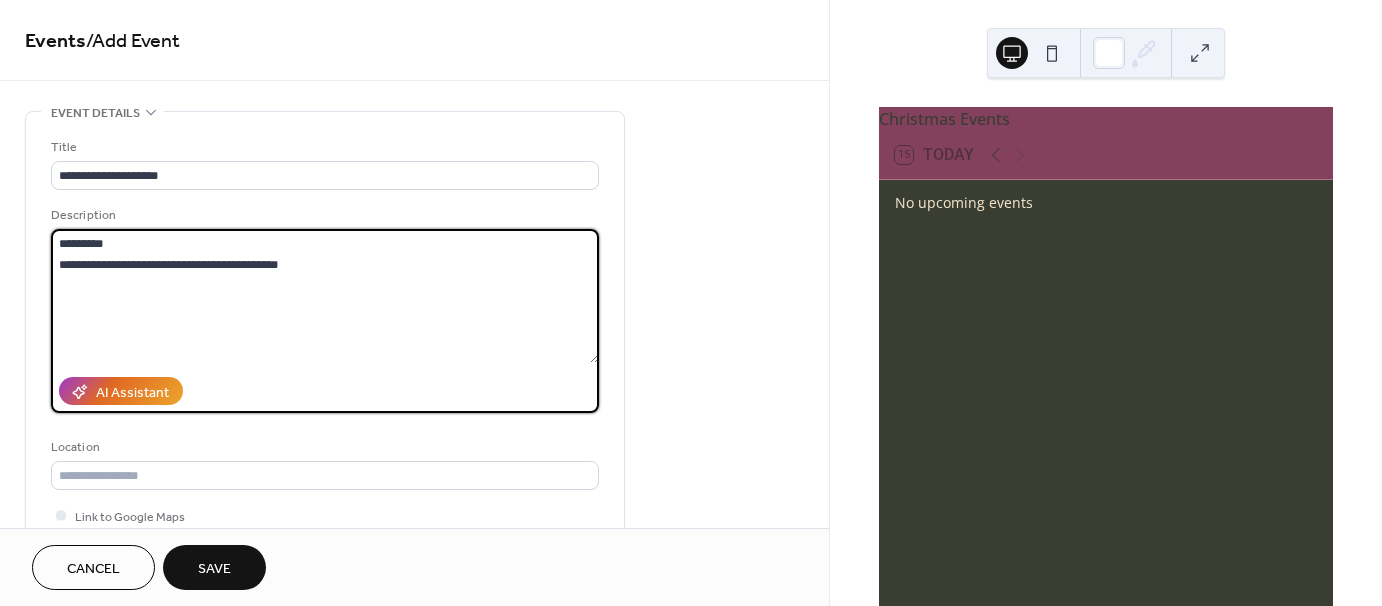 type on "**********" 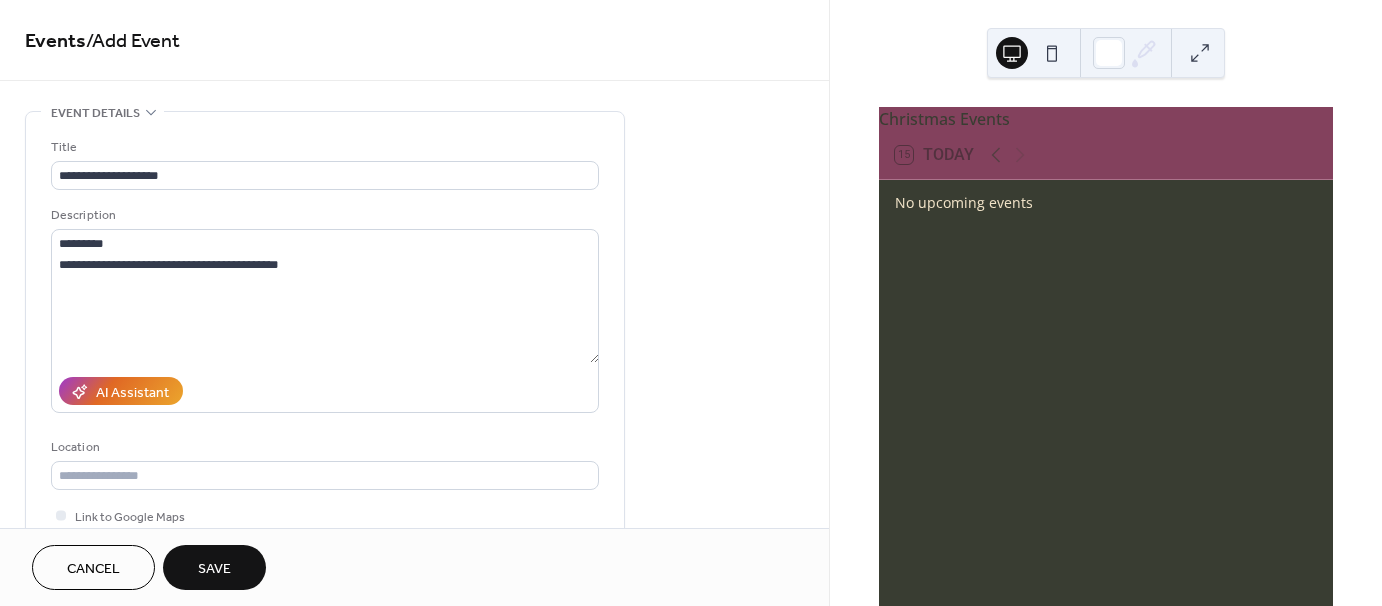 click on "Save" at bounding box center (214, 569) 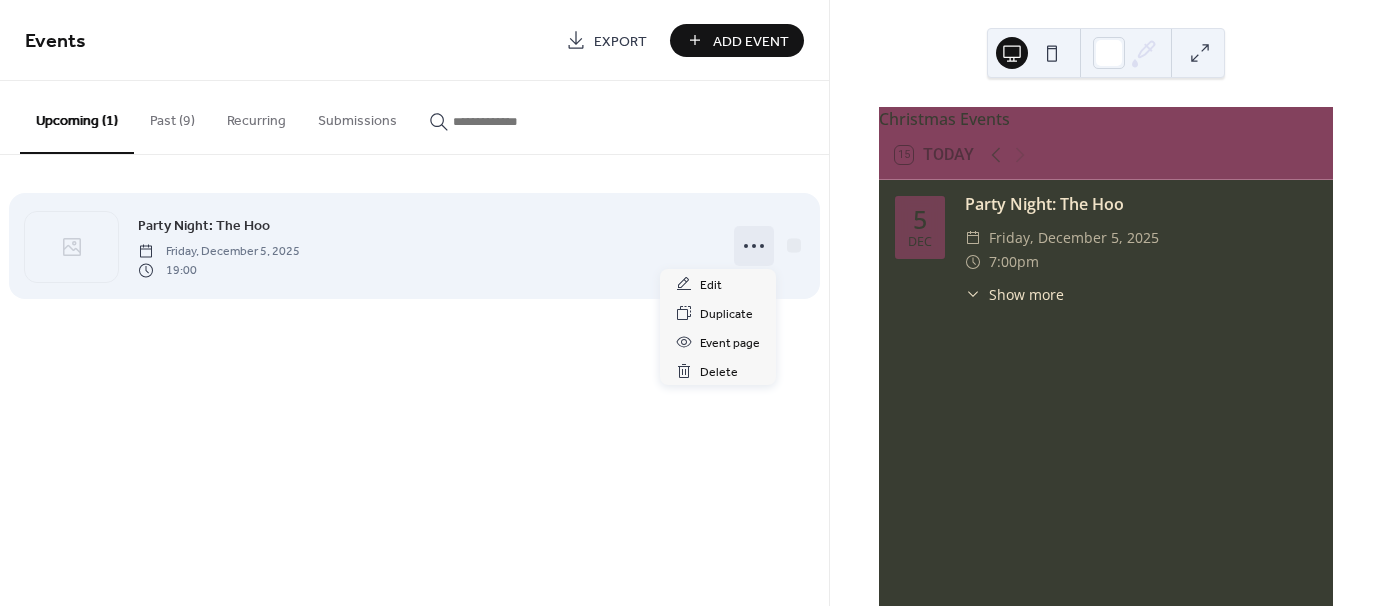 click 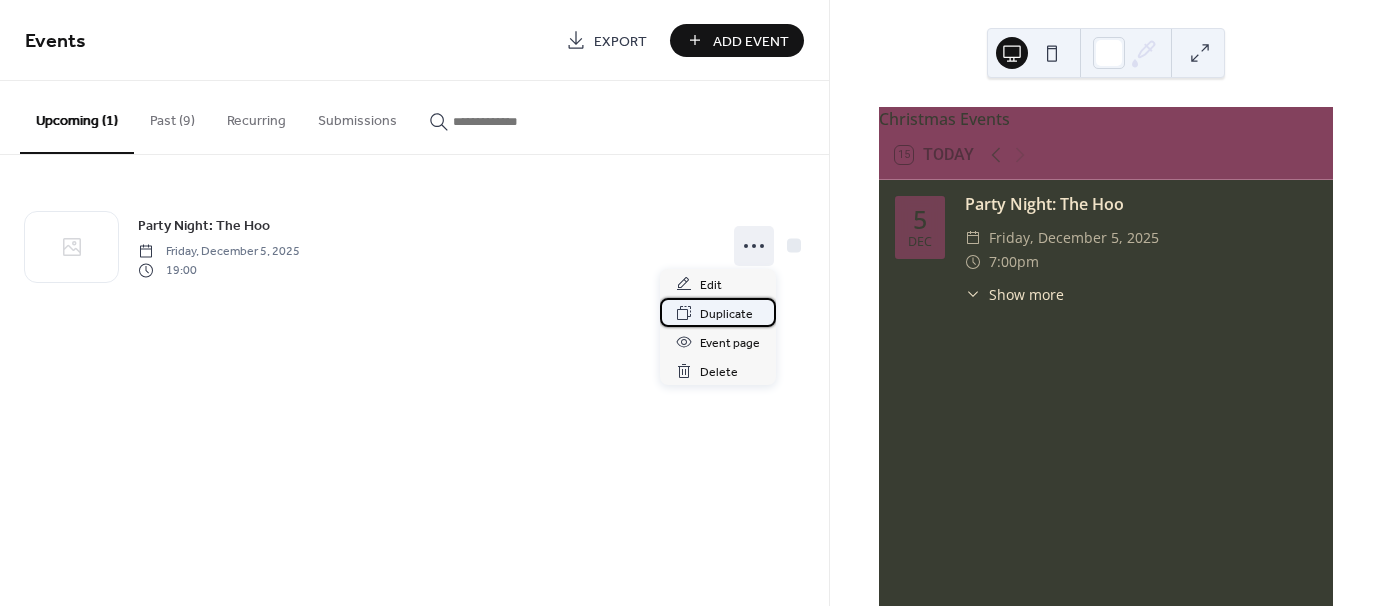 click on "Duplicate" at bounding box center [726, 314] 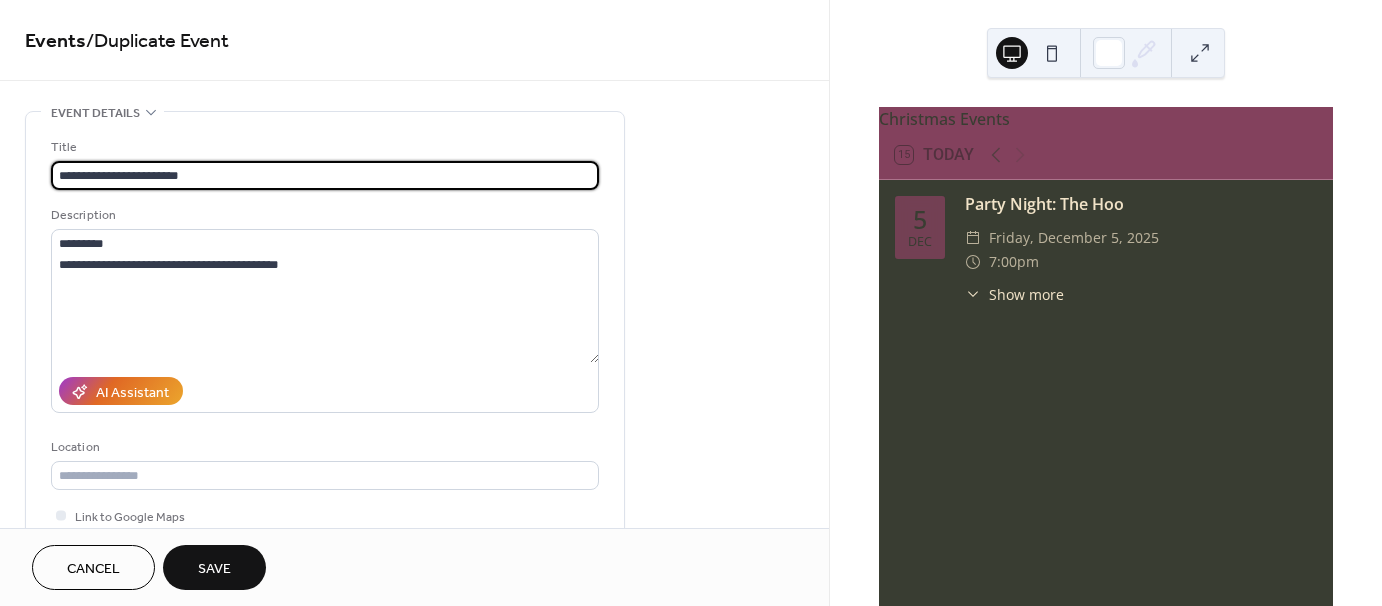 type on "**********" 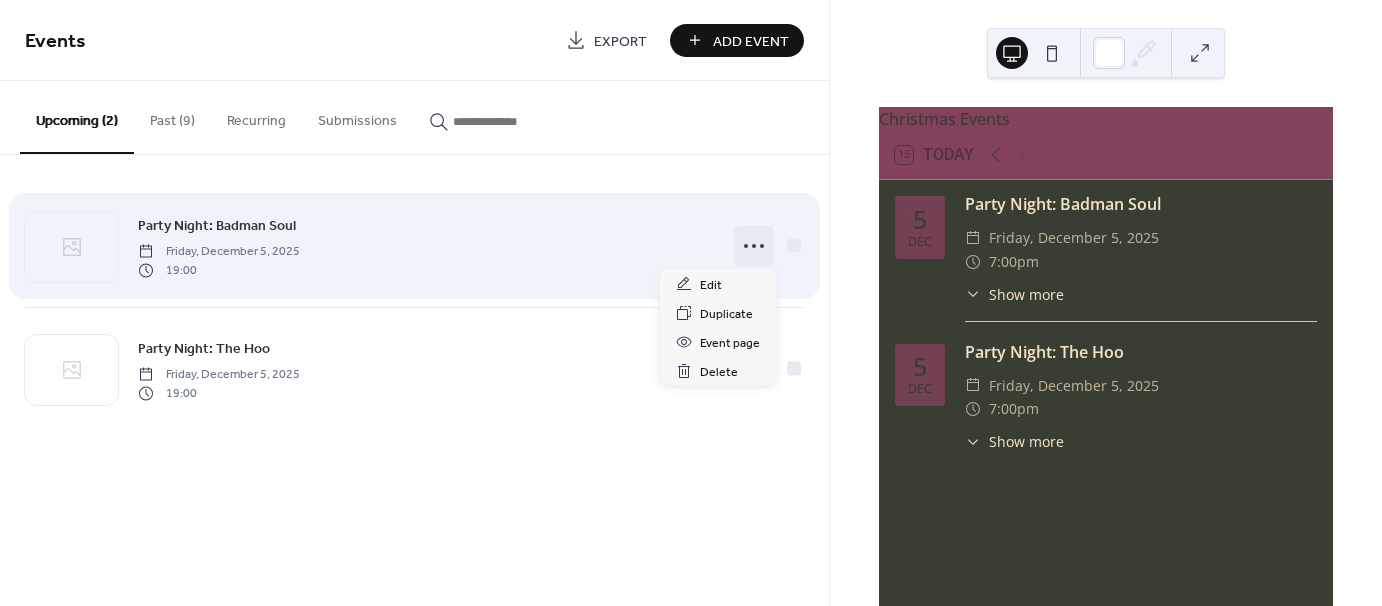 click 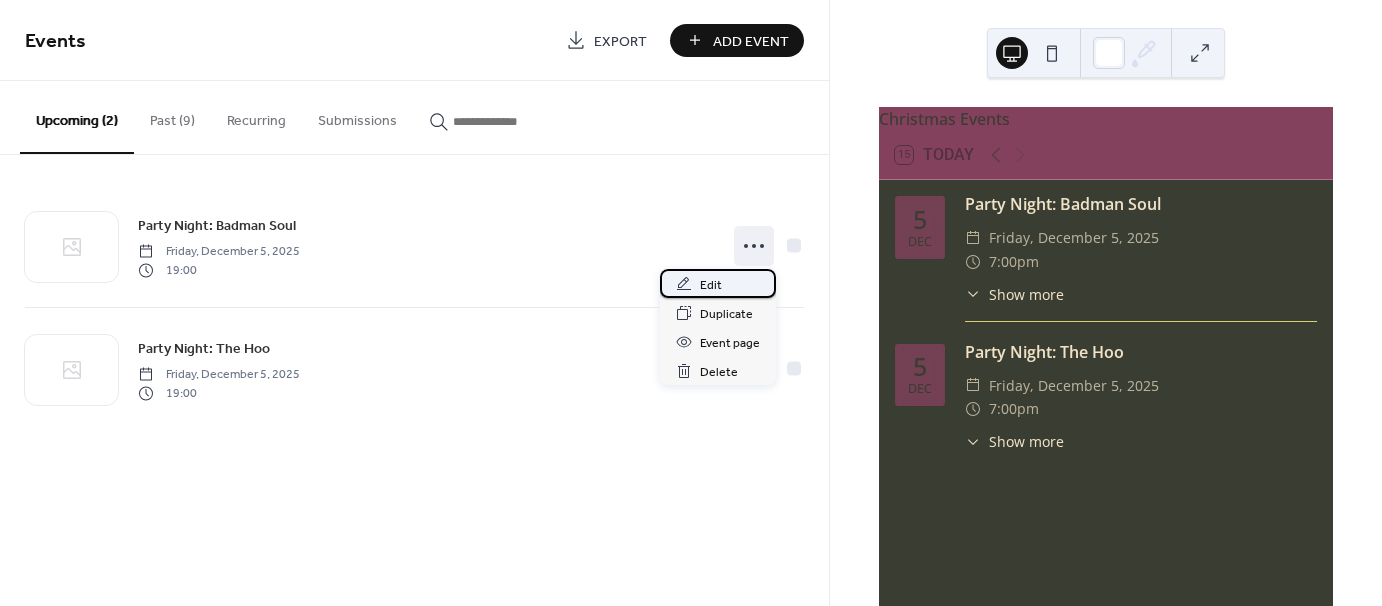 click on "Edit" at bounding box center [711, 285] 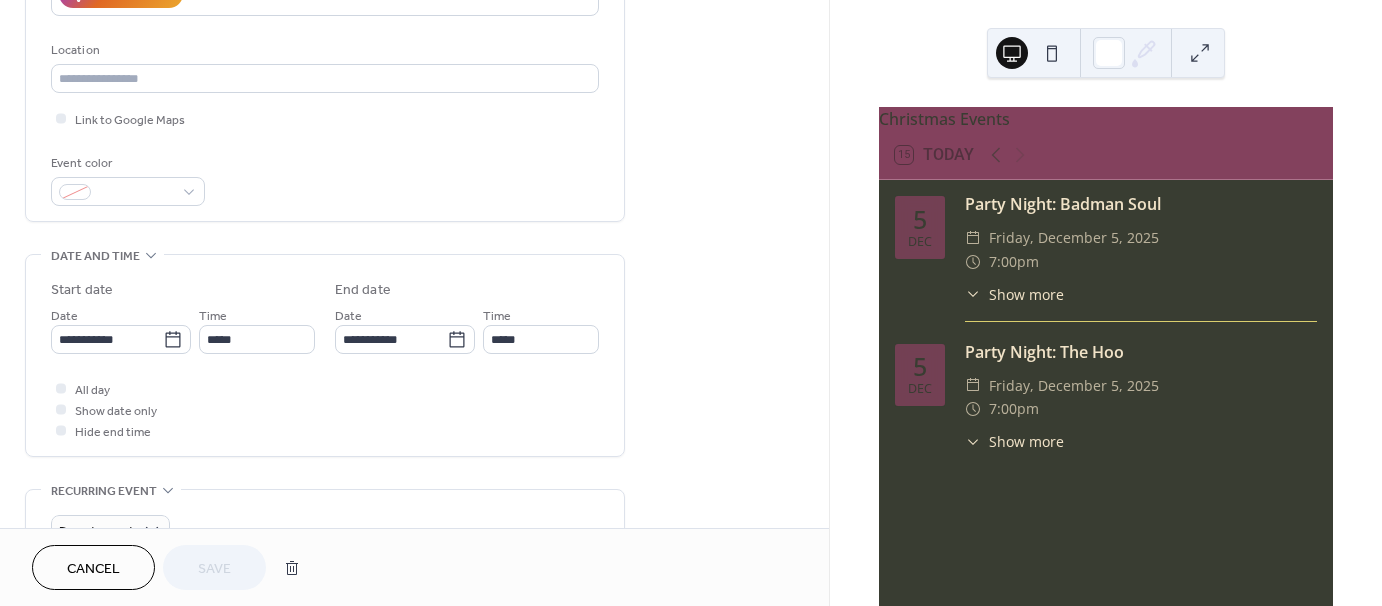scroll, scrollTop: 457, scrollLeft: 0, axis: vertical 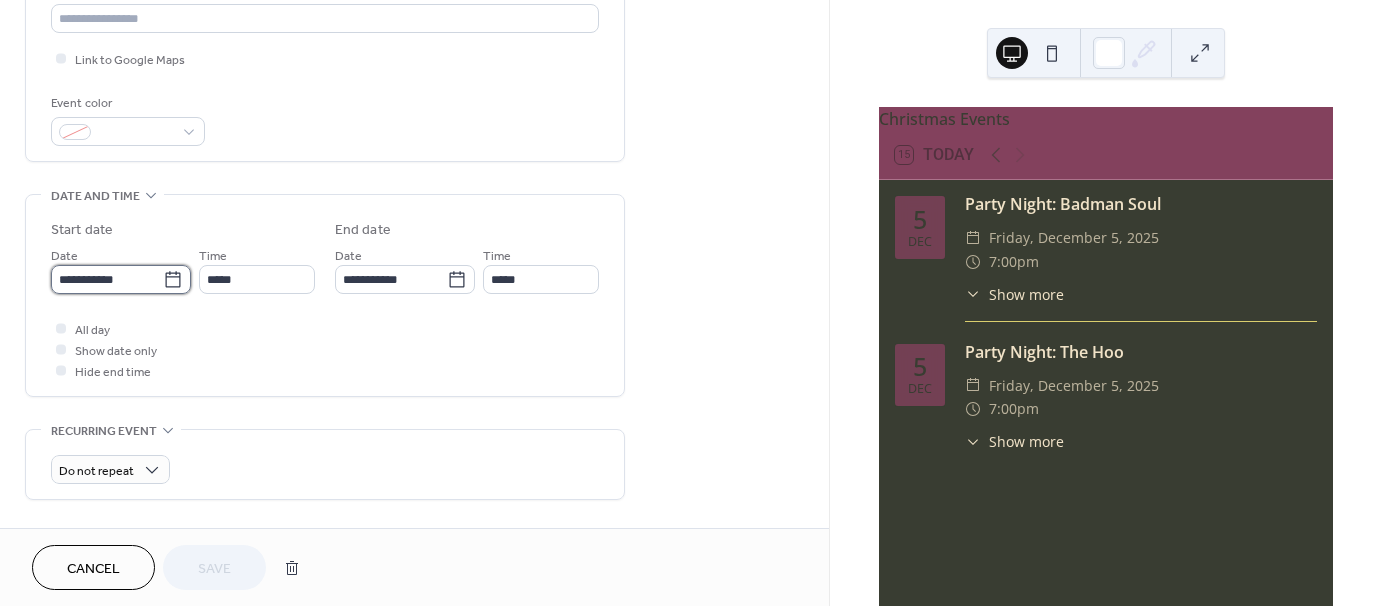 click on "**********" at bounding box center [107, 279] 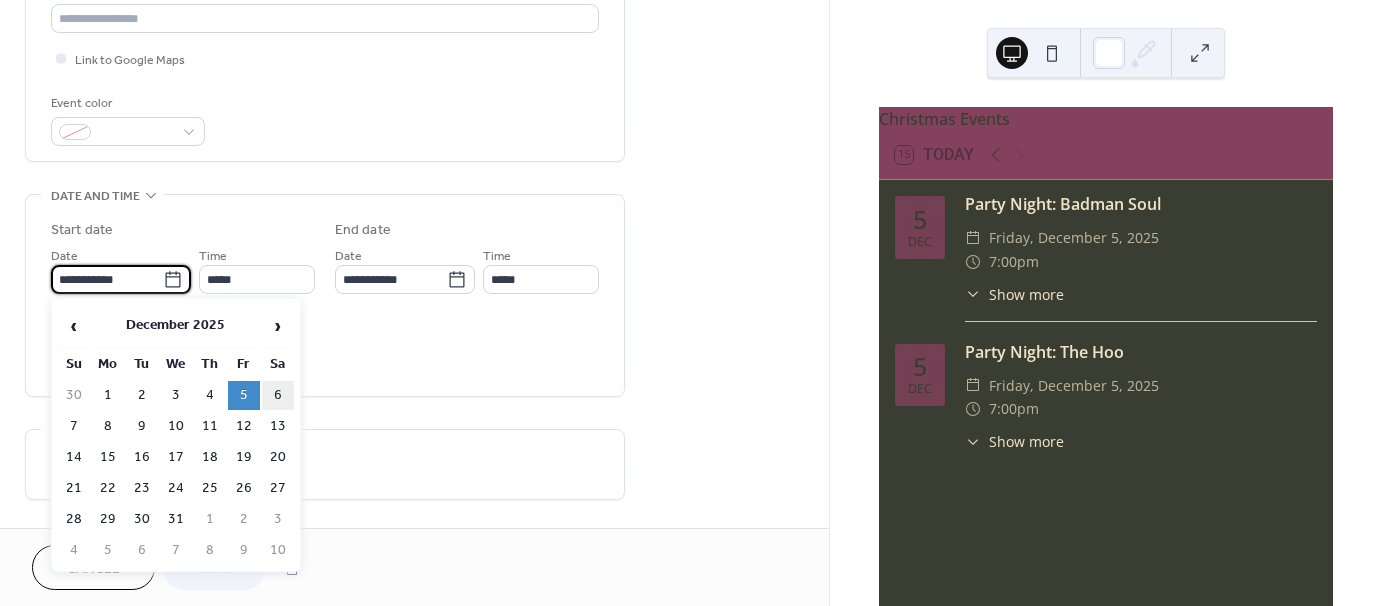 click on "6" at bounding box center [278, 395] 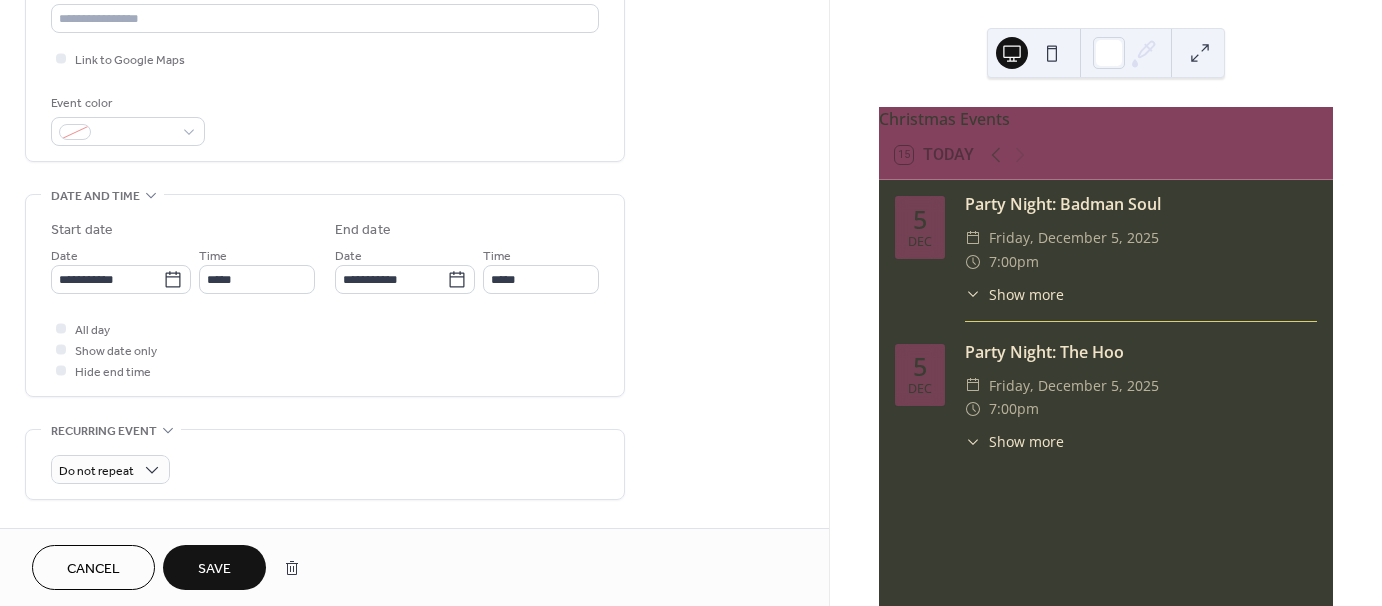click on "Save" at bounding box center [214, 567] 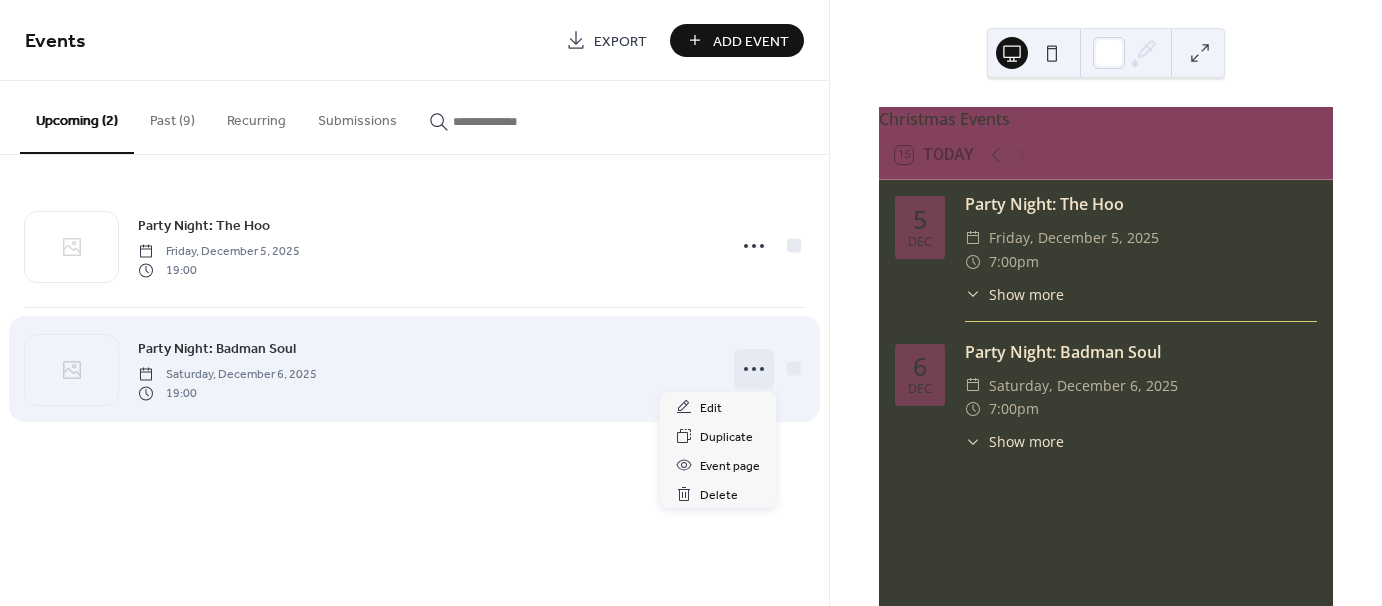 click 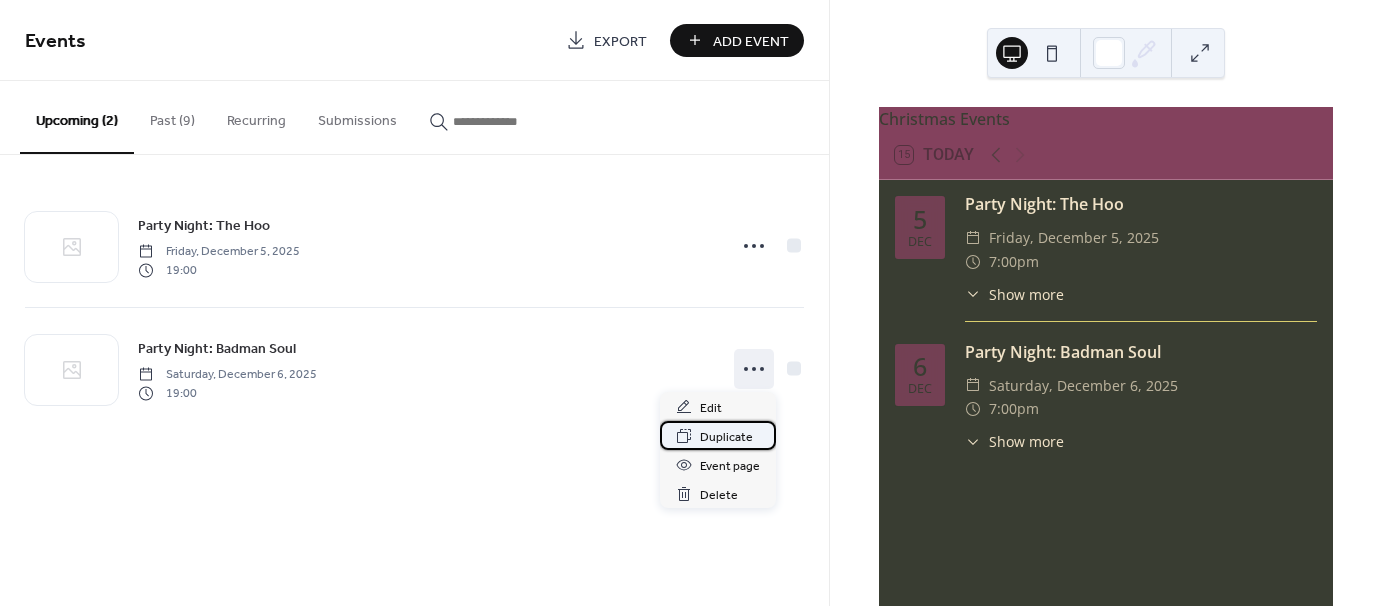 click on "Duplicate" at bounding box center [726, 437] 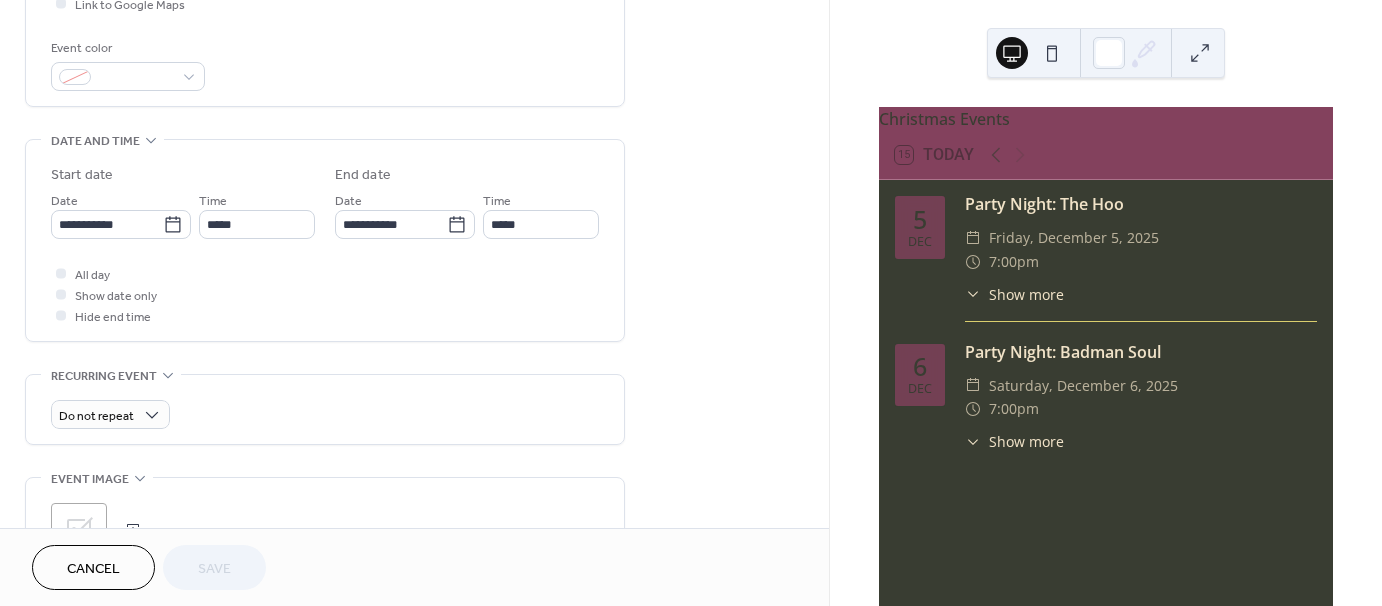 scroll, scrollTop: 515, scrollLeft: 0, axis: vertical 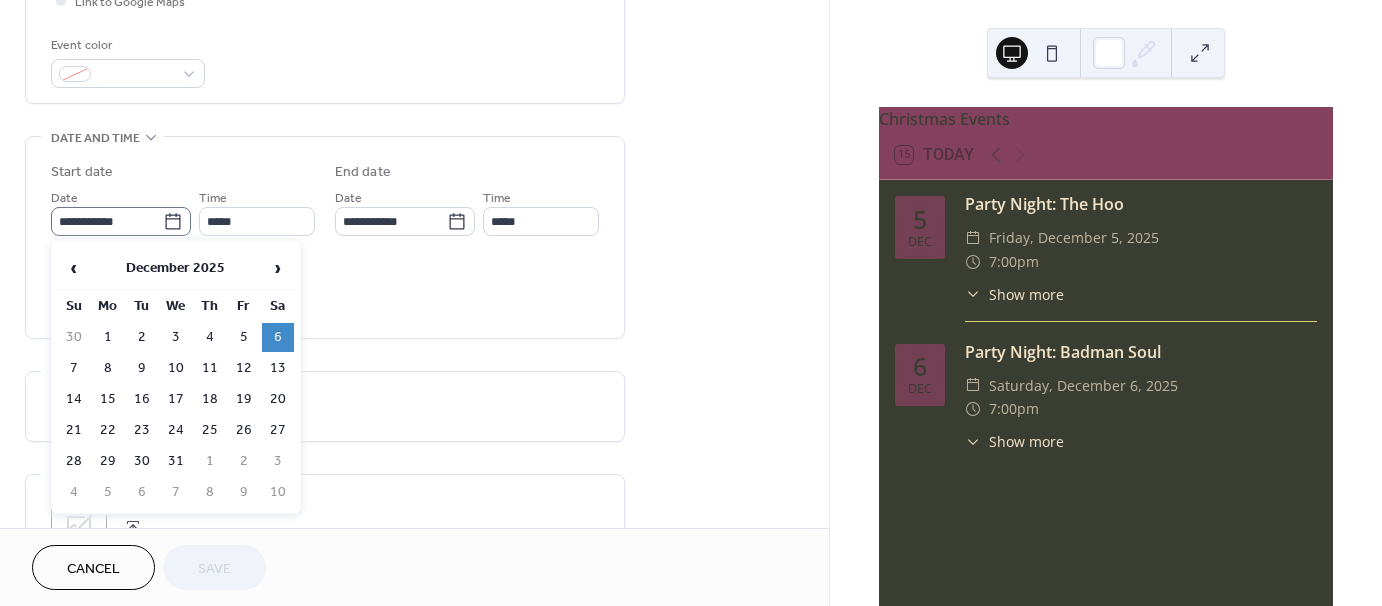 click 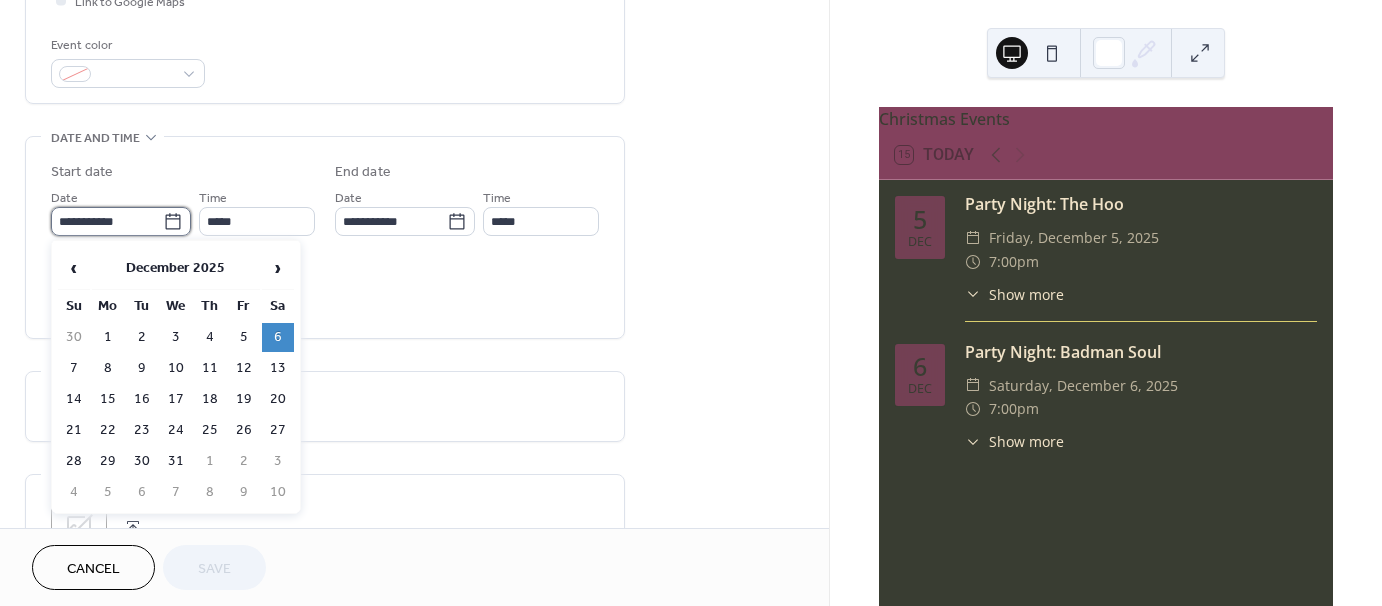 click on "**********" at bounding box center (107, 221) 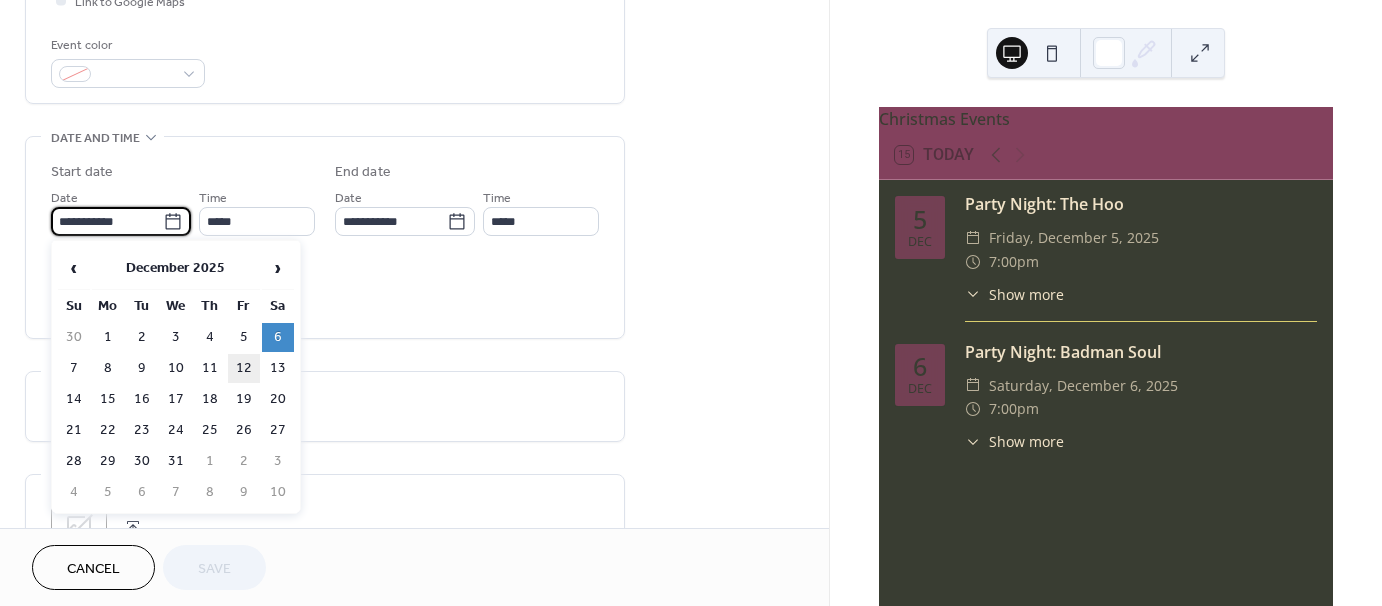 click on "12" at bounding box center [244, 368] 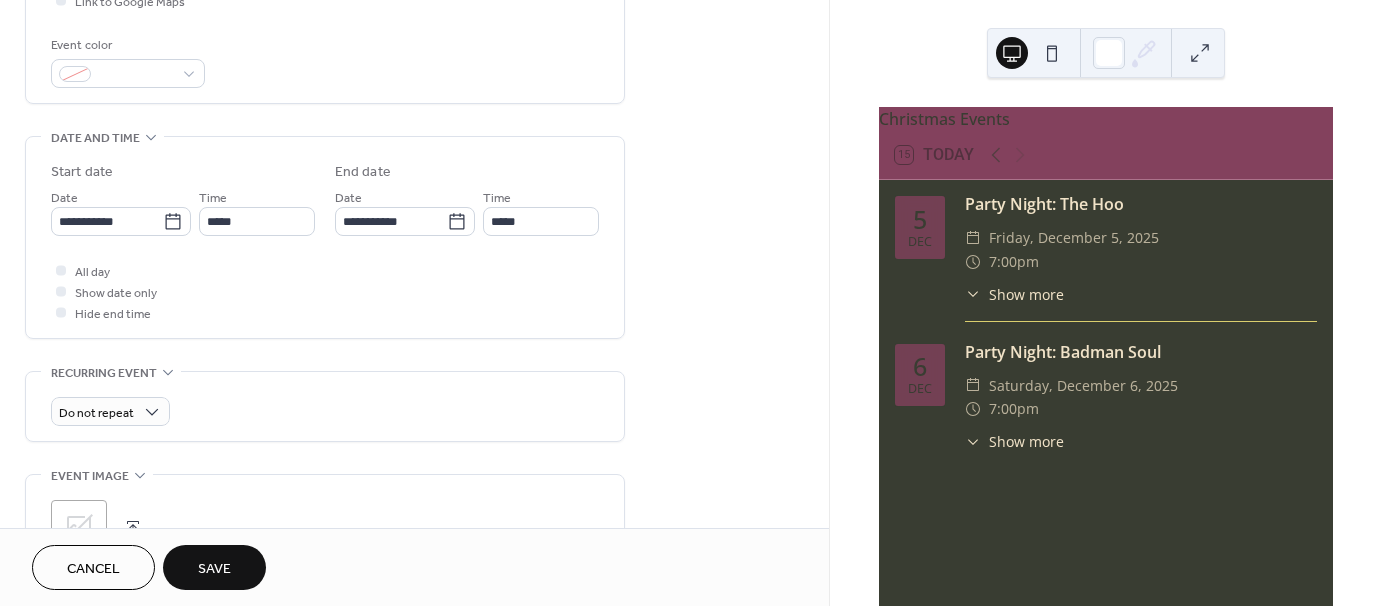 click on "Save" at bounding box center [214, 569] 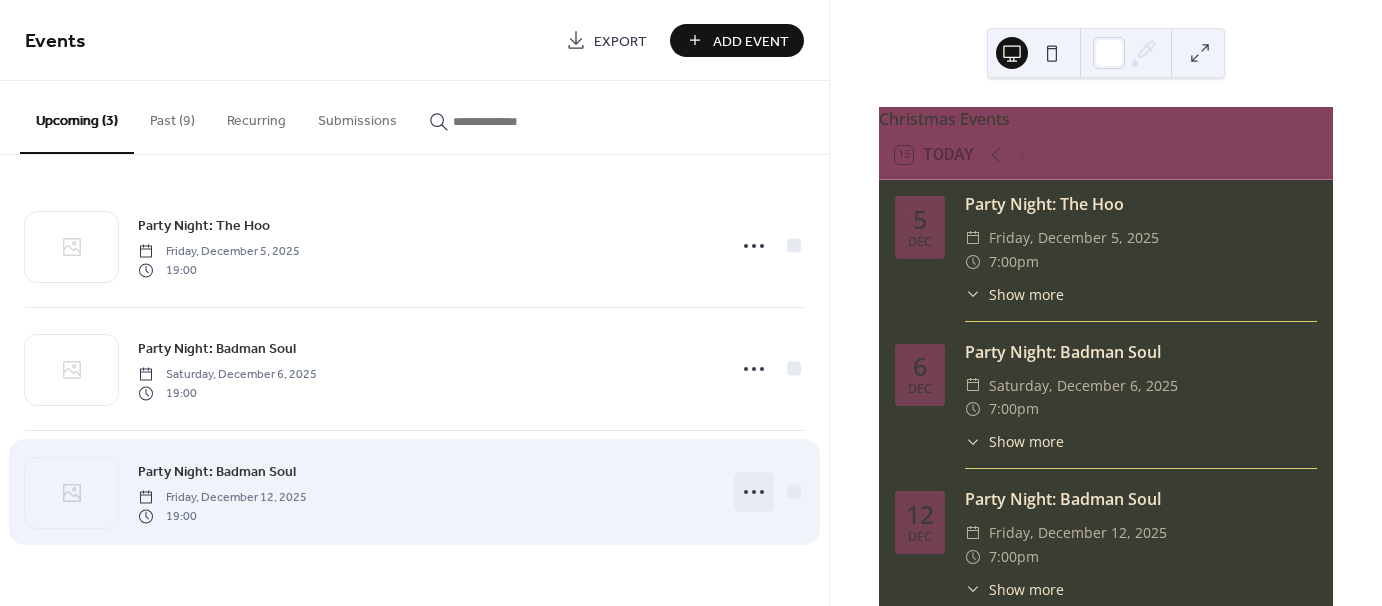 click 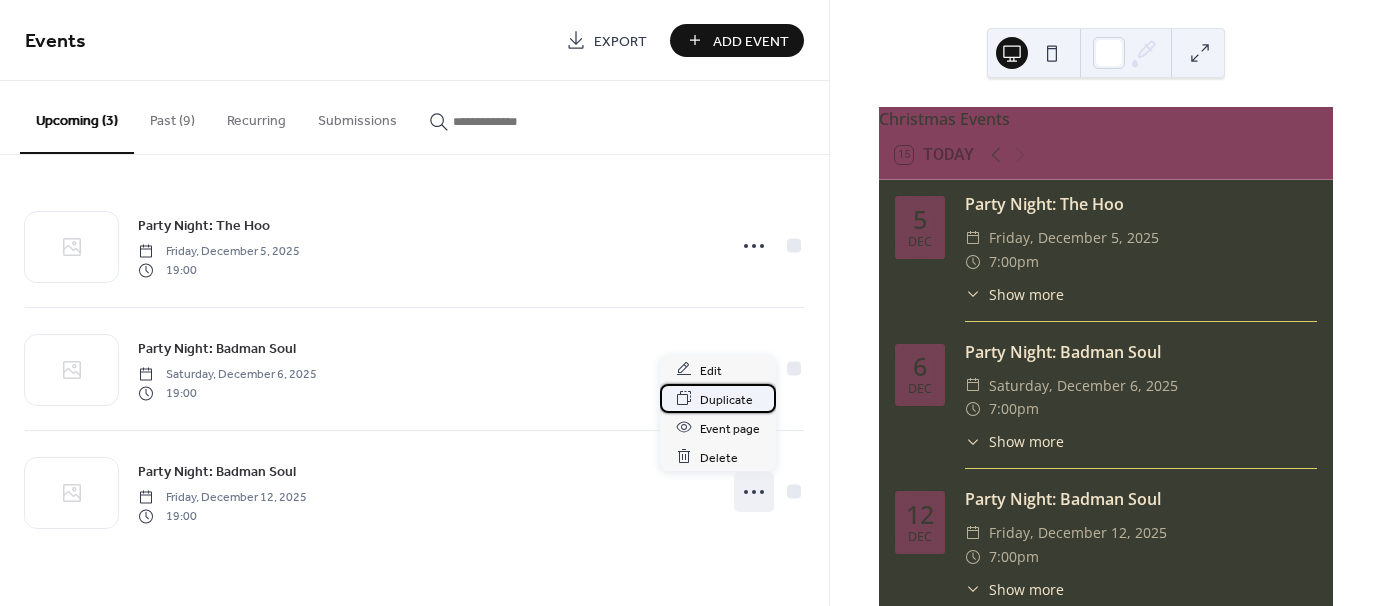 click on "Duplicate" at bounding box center (726, 399) 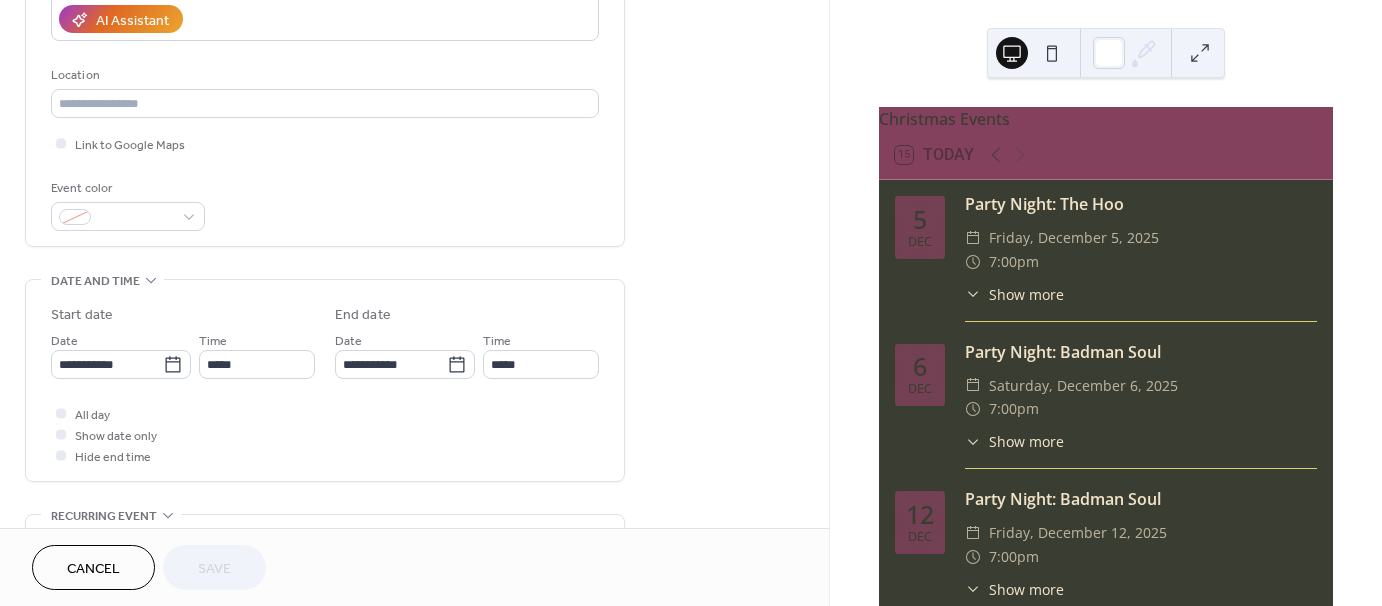 scroll, scrollTop: 375, scrollLeft: 0, axis: vertical 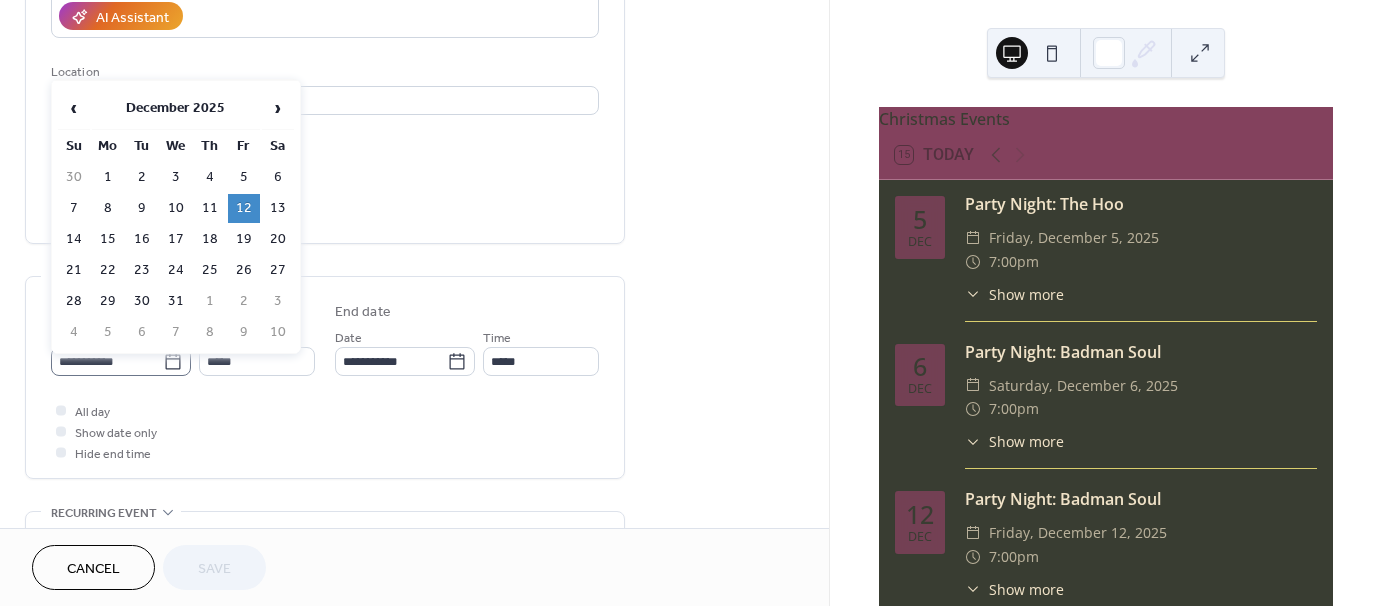click on "**********" at bounding box center [121, 361] 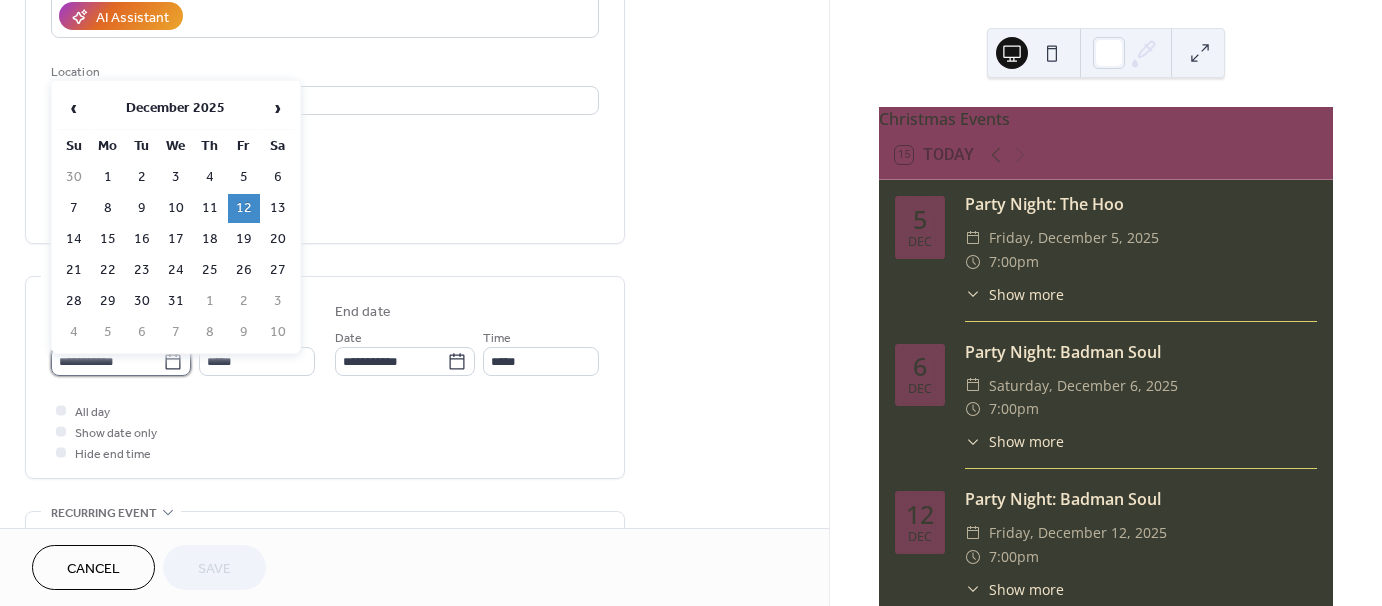 click on "**********" at bounding box center [107, 361] 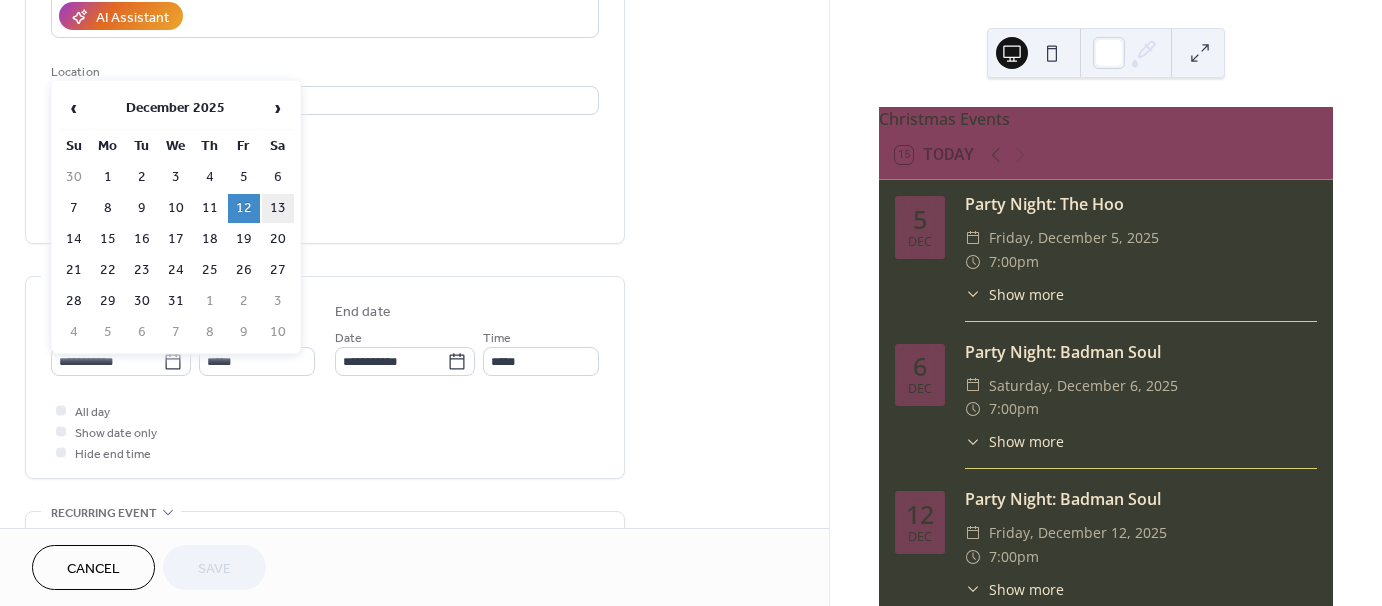 click on "13" at bounding box center (278, 208) 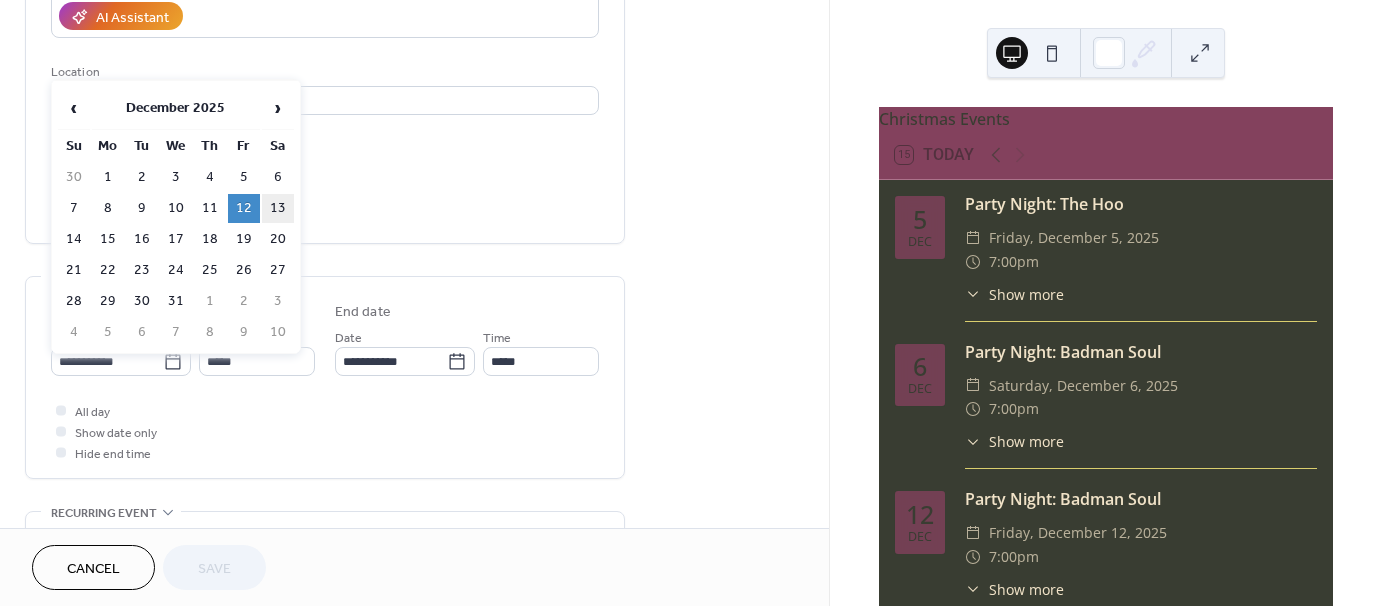 type on "**********" 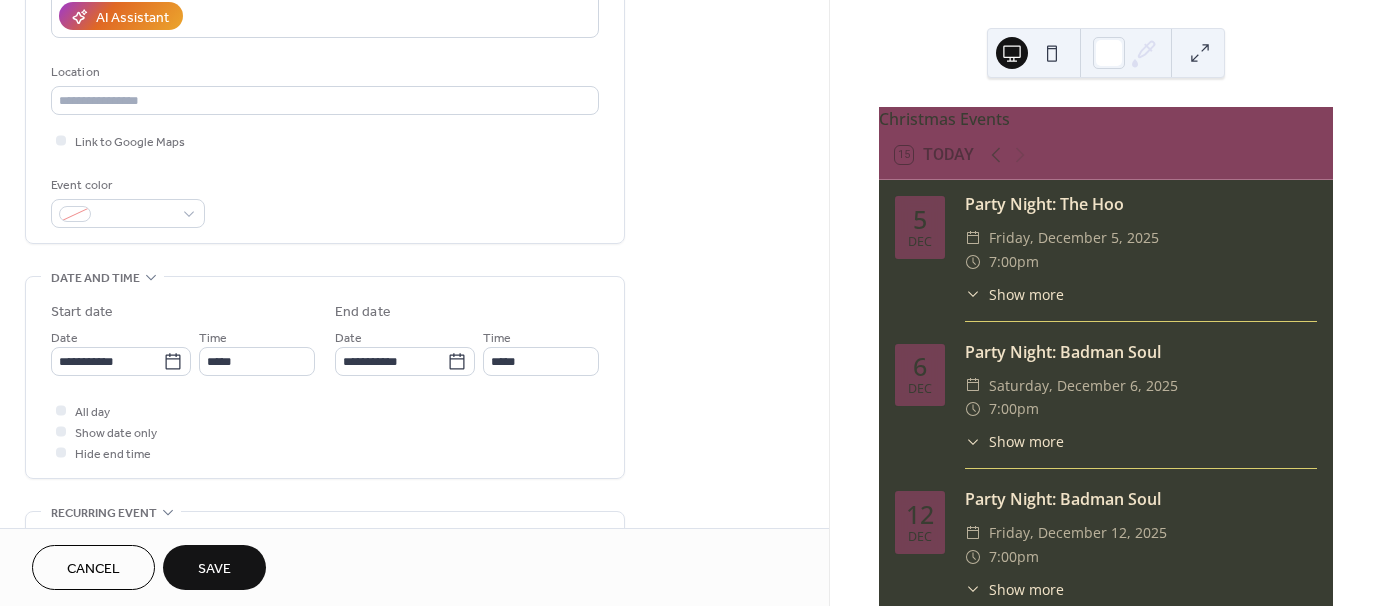 scroll, scrollTop: 0, scrollLeft: 0, axis: both 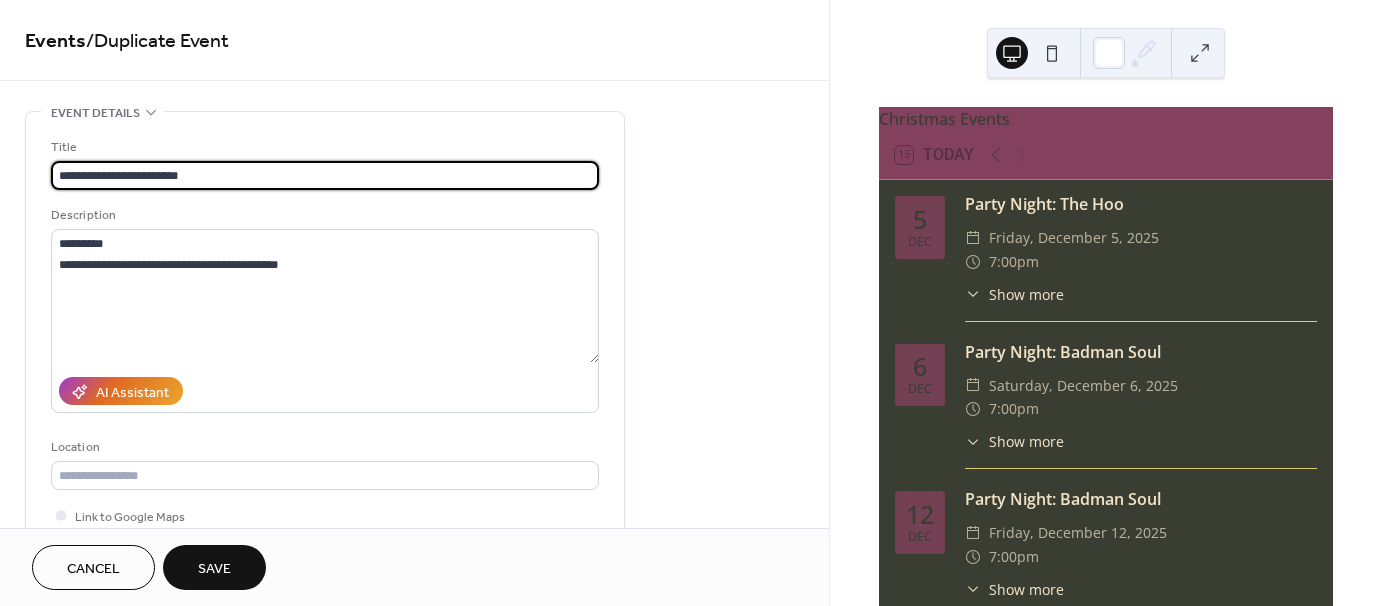 click on "**********" at bounding box center [325, 175] 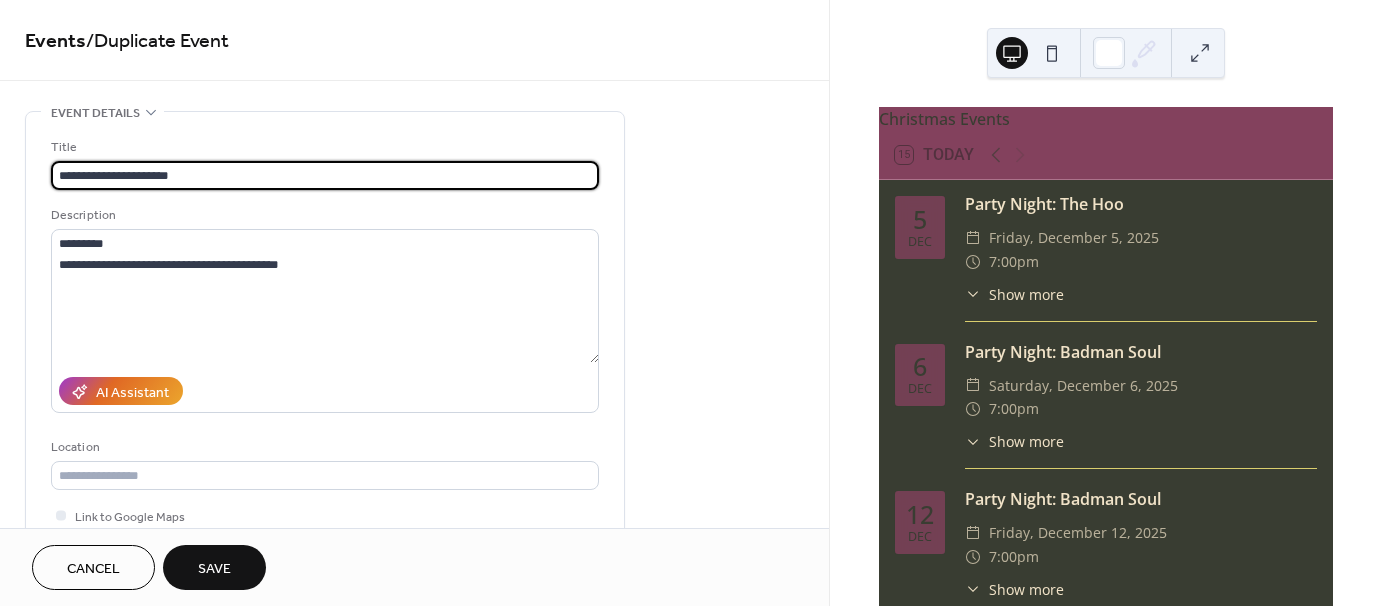 type on "**********" 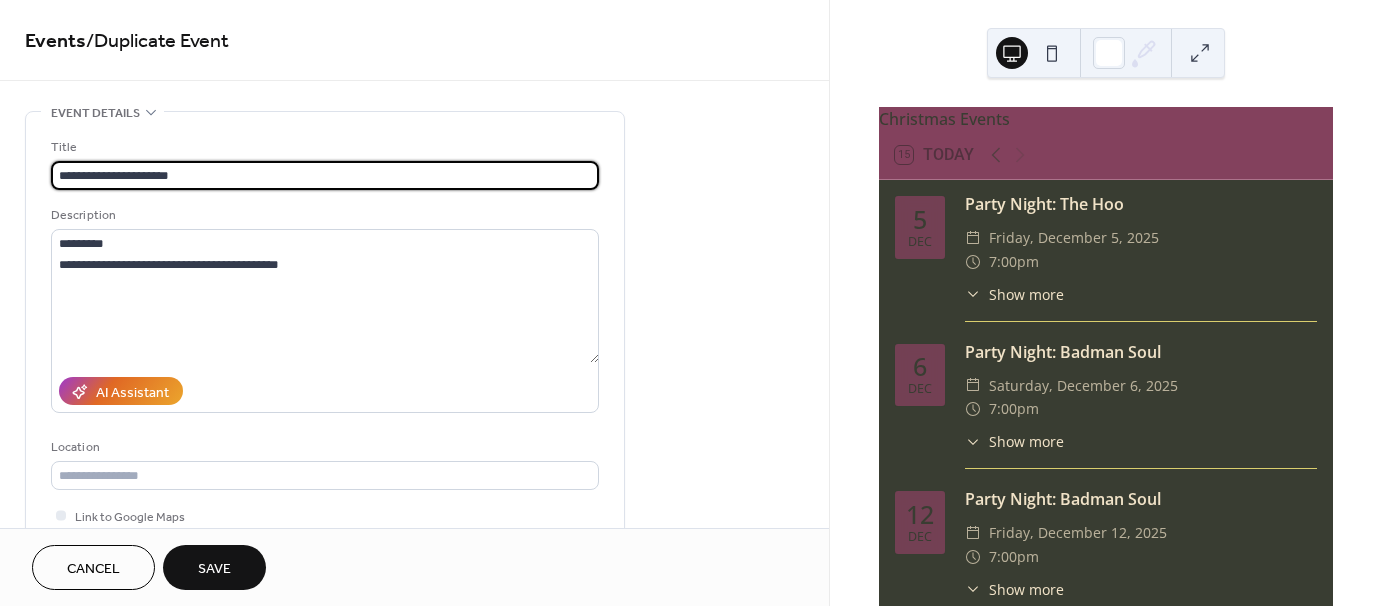 click on "Save" at bounding box center (214, 567) 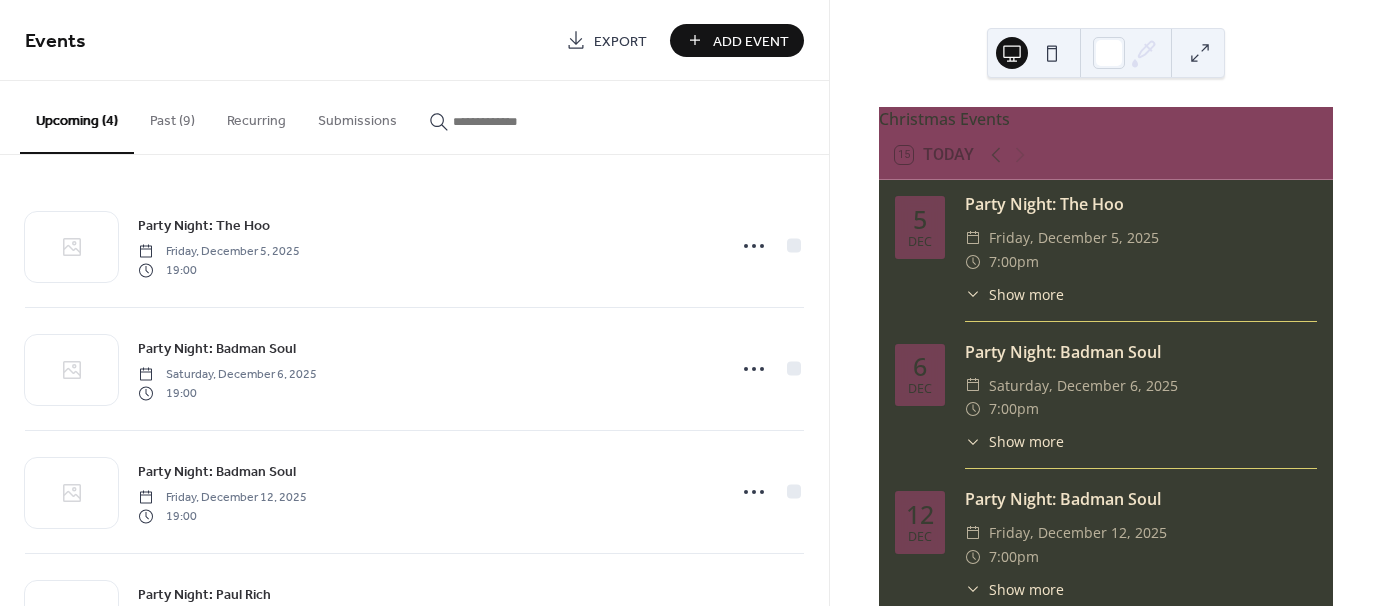 click on "Add Event" at bounding box center [751, 41] 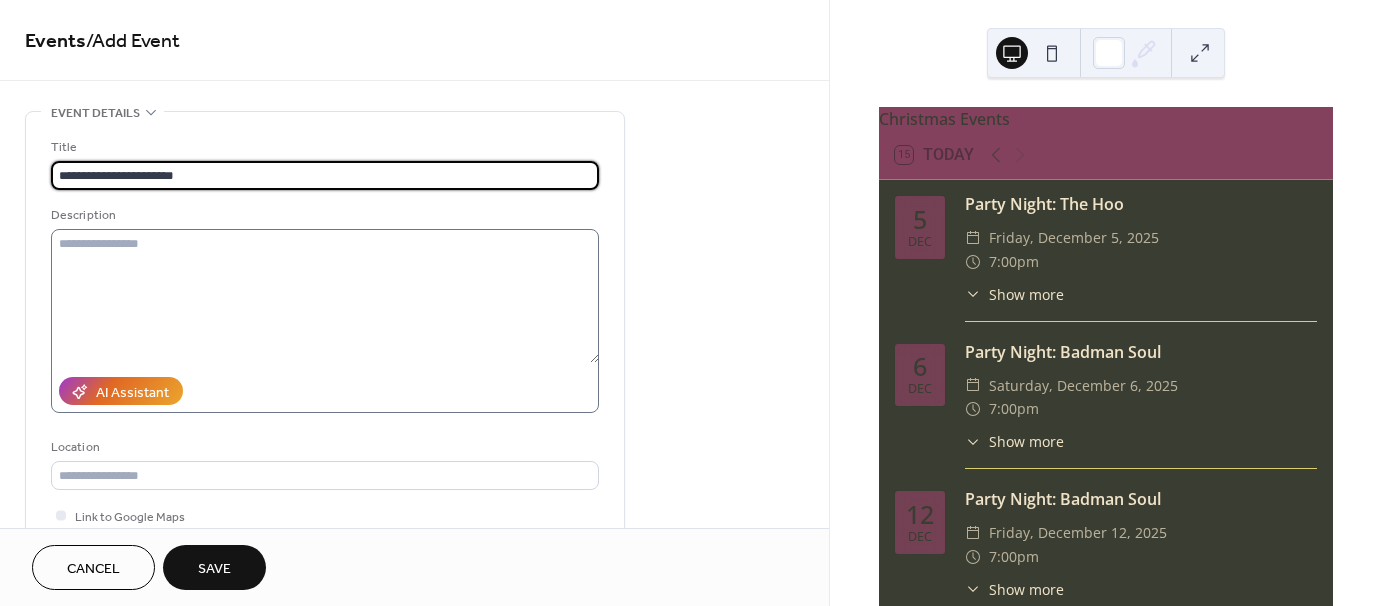 type on "**********" 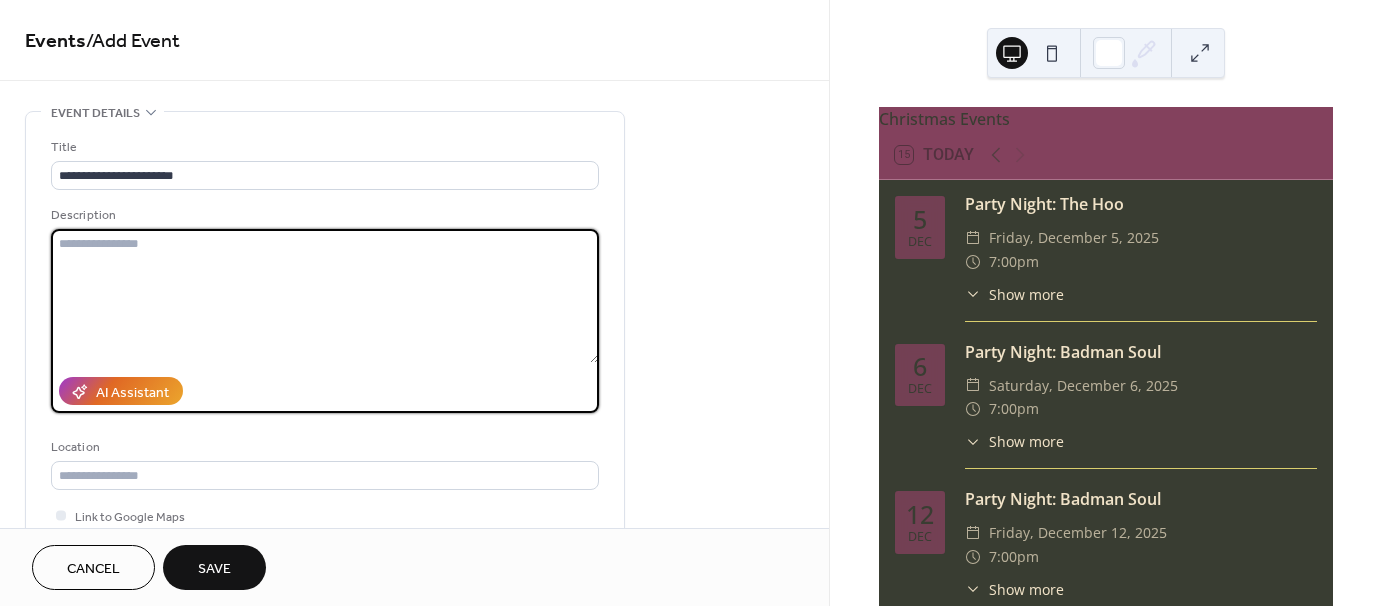 click at bounding box center [325, 296] 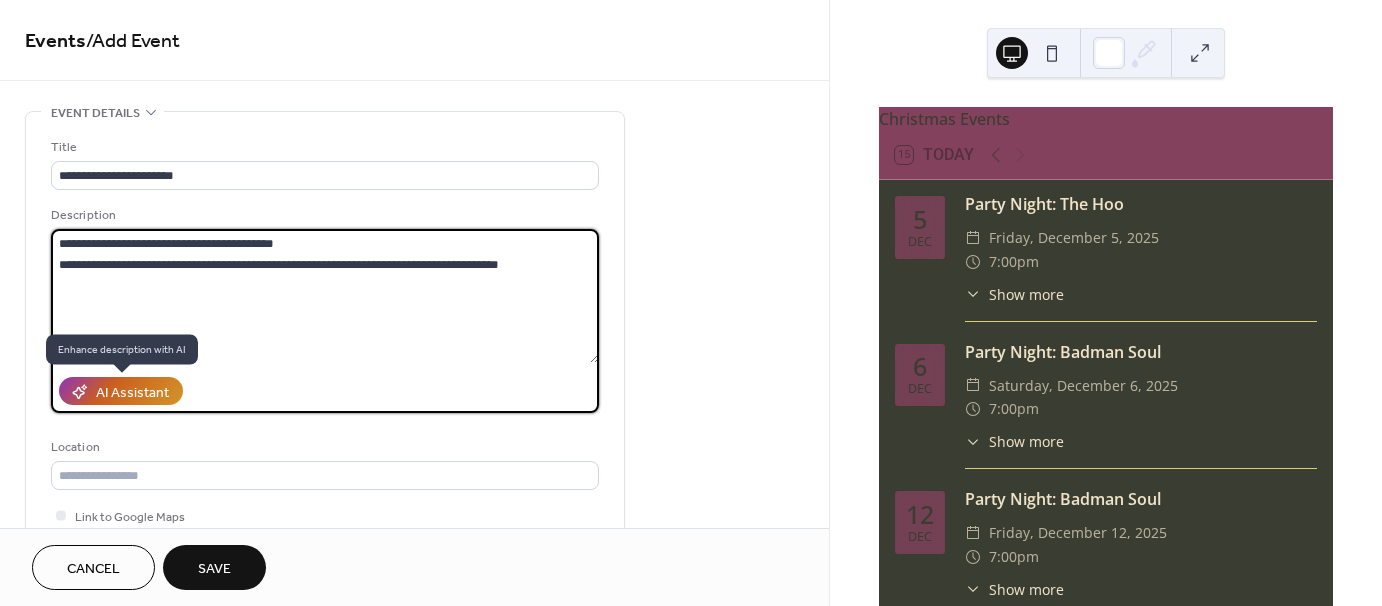 type on "**********" 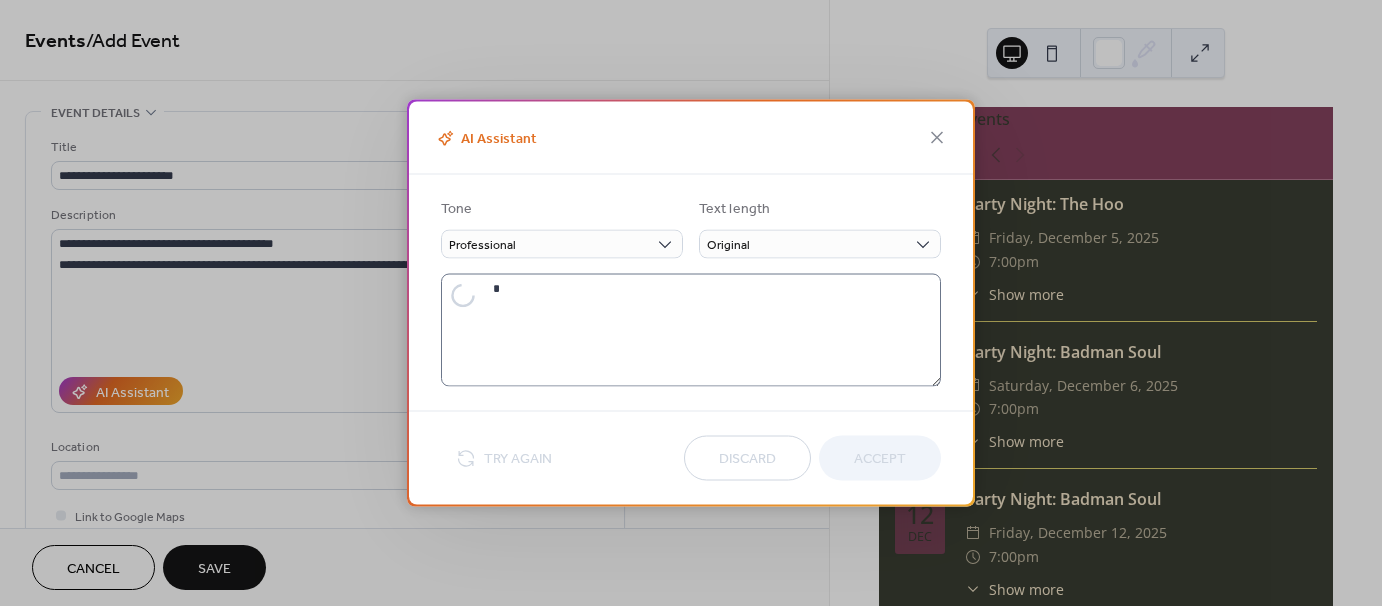 type on "**********" 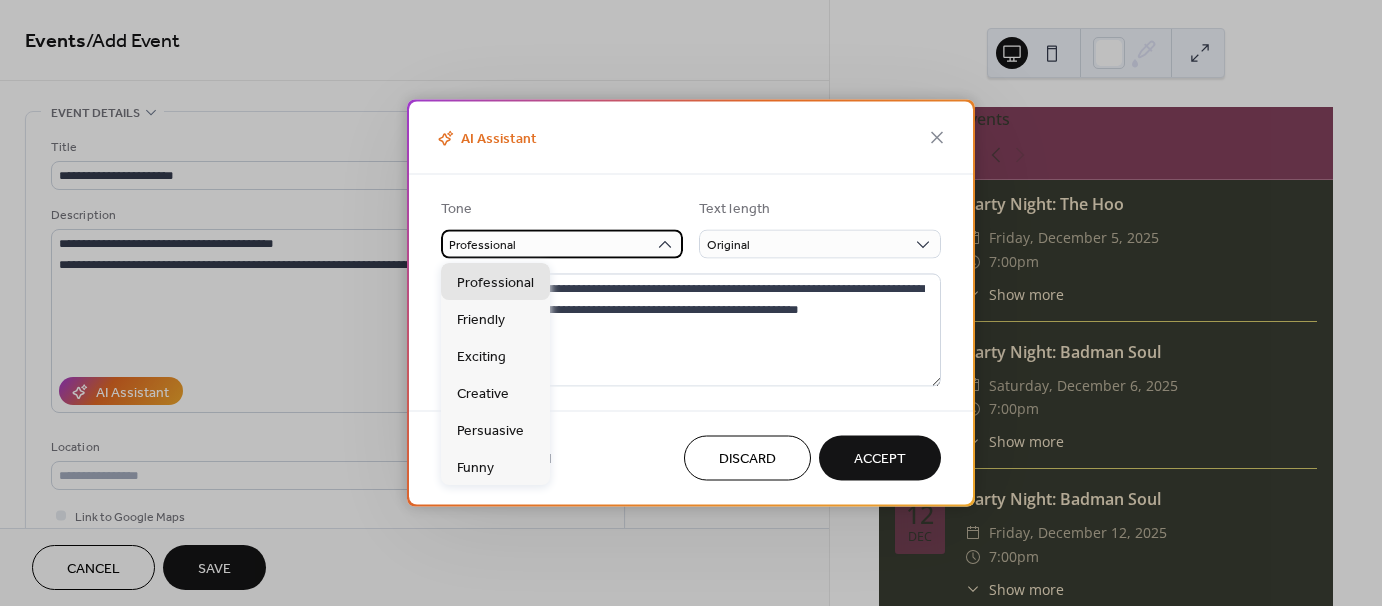 click on "Professional" at bounding box center (562, 244) 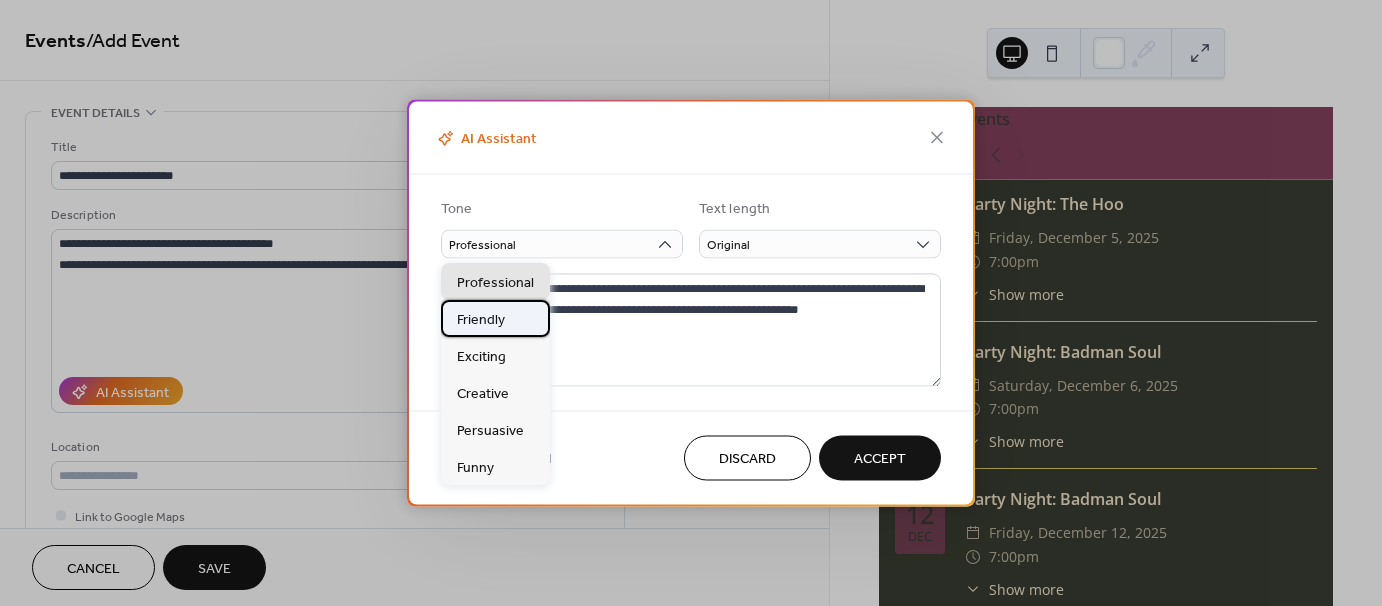 click on "Friendly" at bounding box center [481, 319] 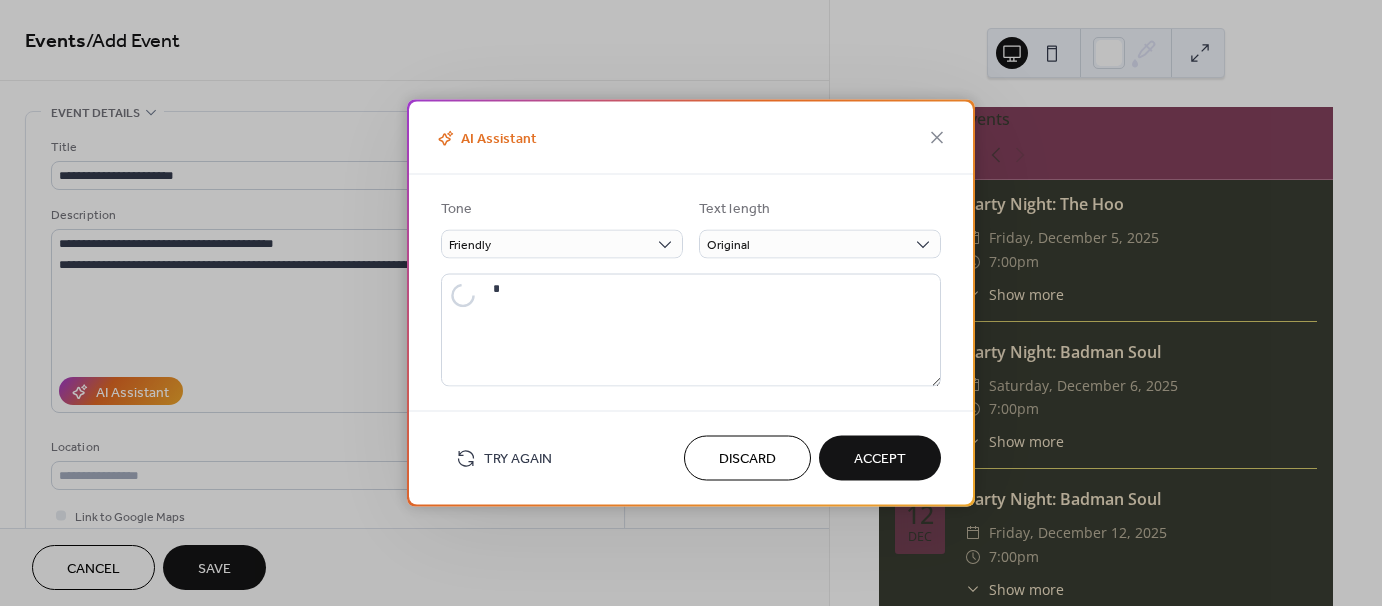 type on "**********" 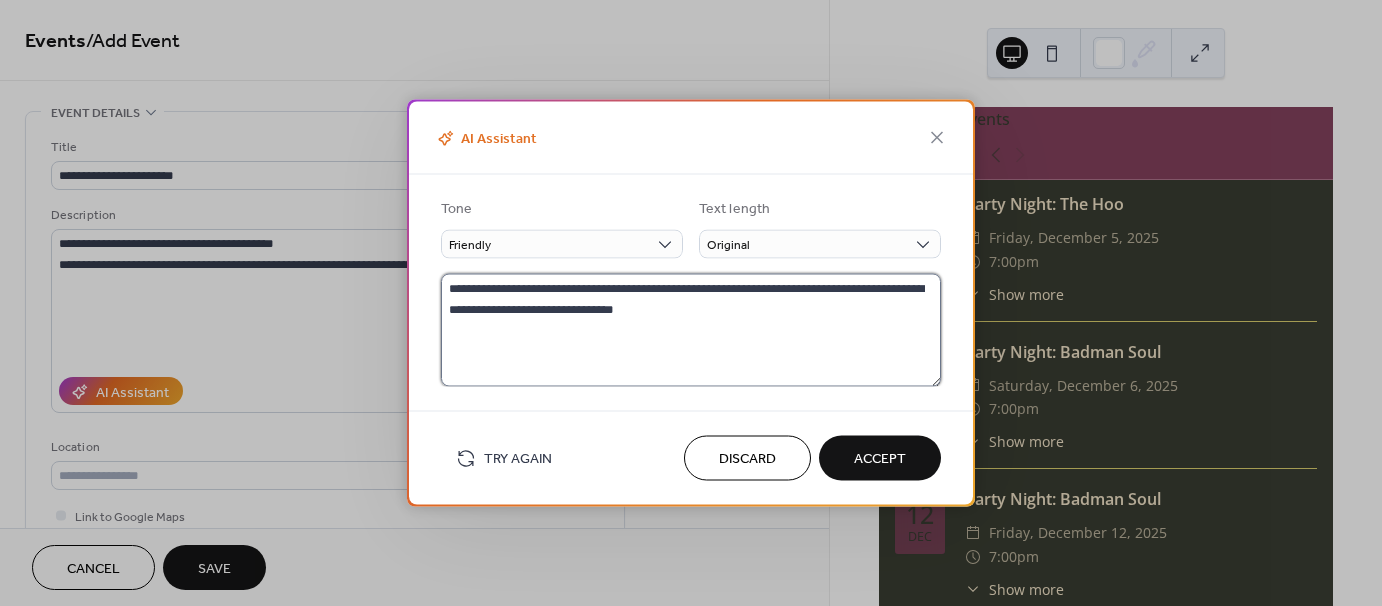 click on "**********" at bounding box center [691, 330] 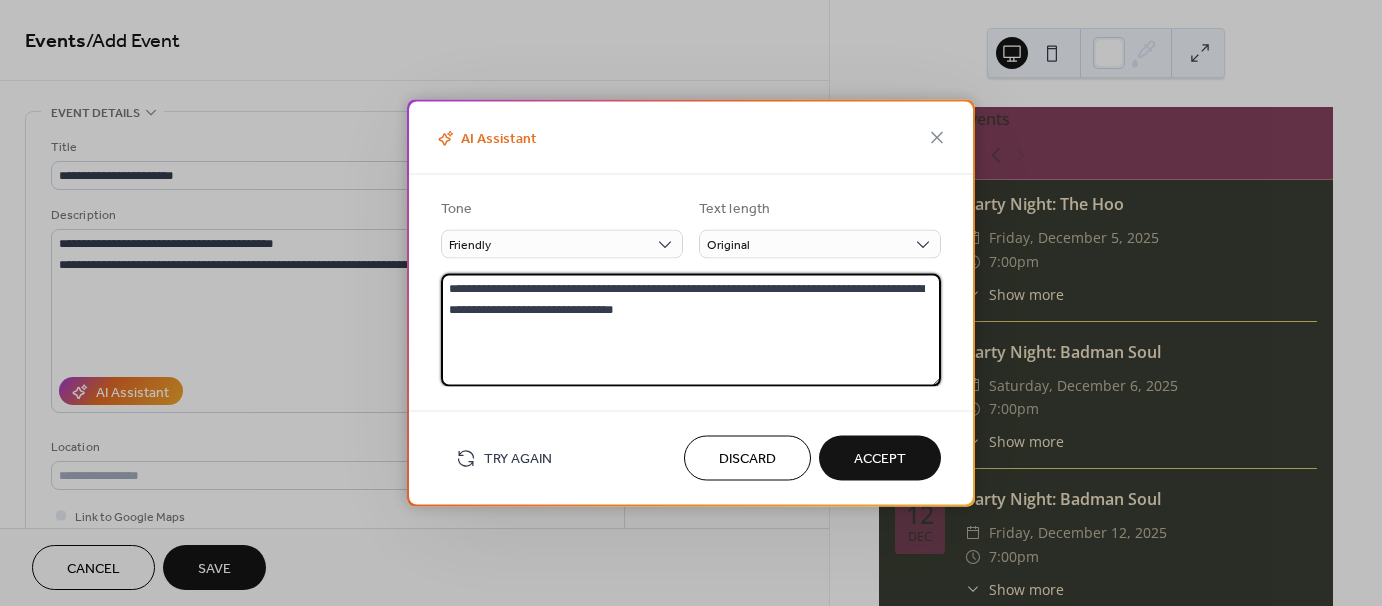 click on "Accept" at bounding box center (880, 459) 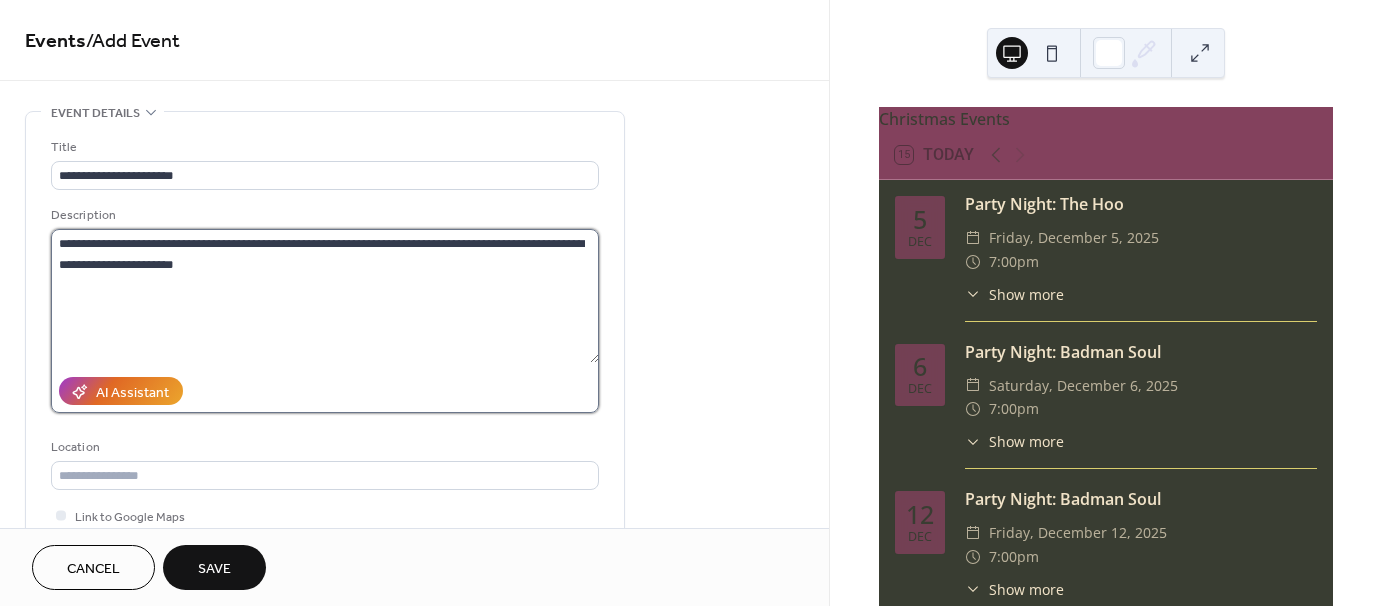 click on "**********" at bounding box center (325, 296) 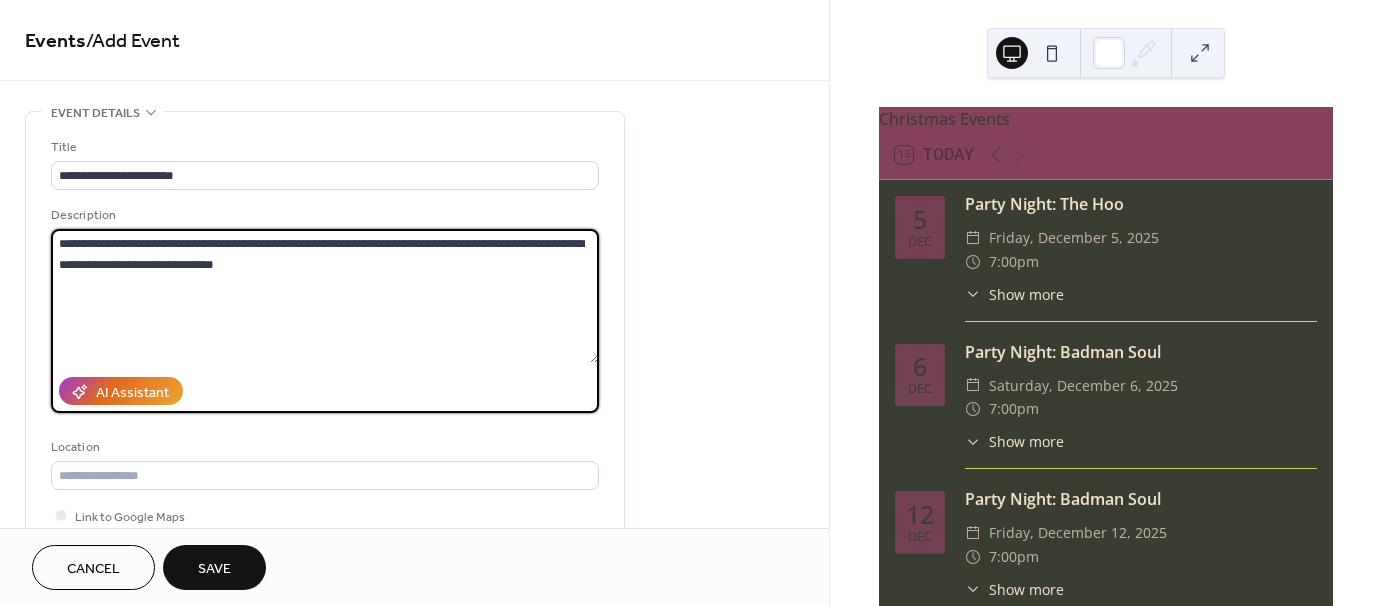 click on "**********" at bounding box center (325, 296) 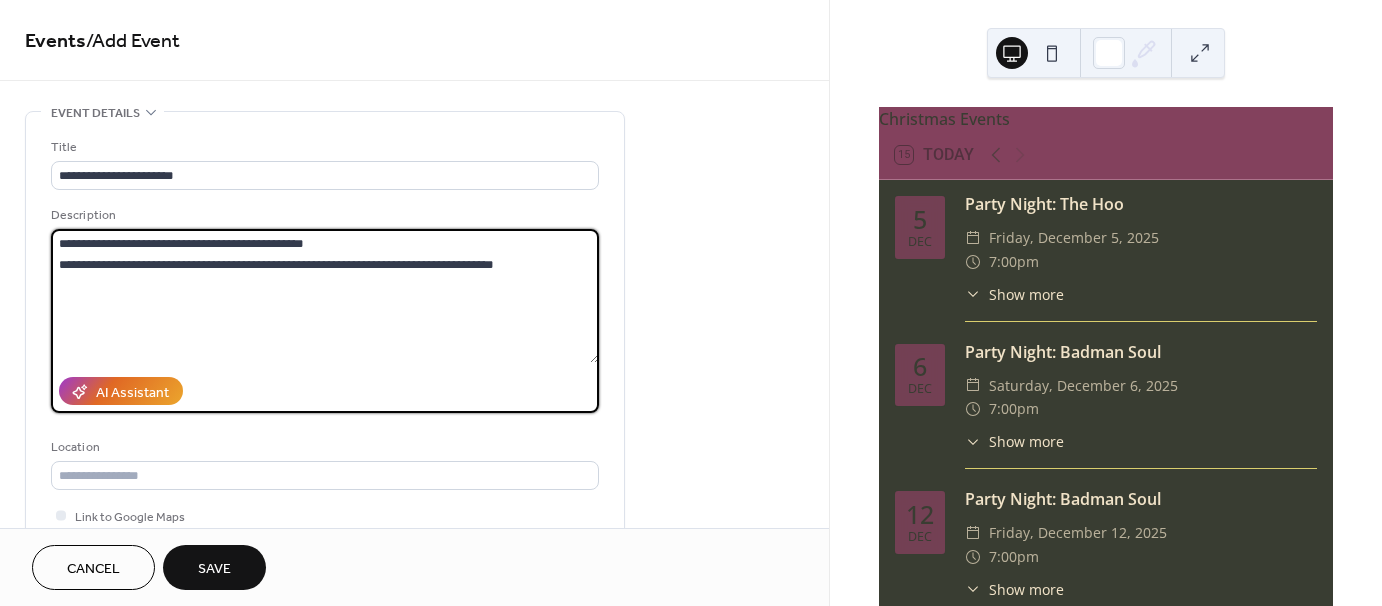 click on "**********" at bounding box center (325, 296) 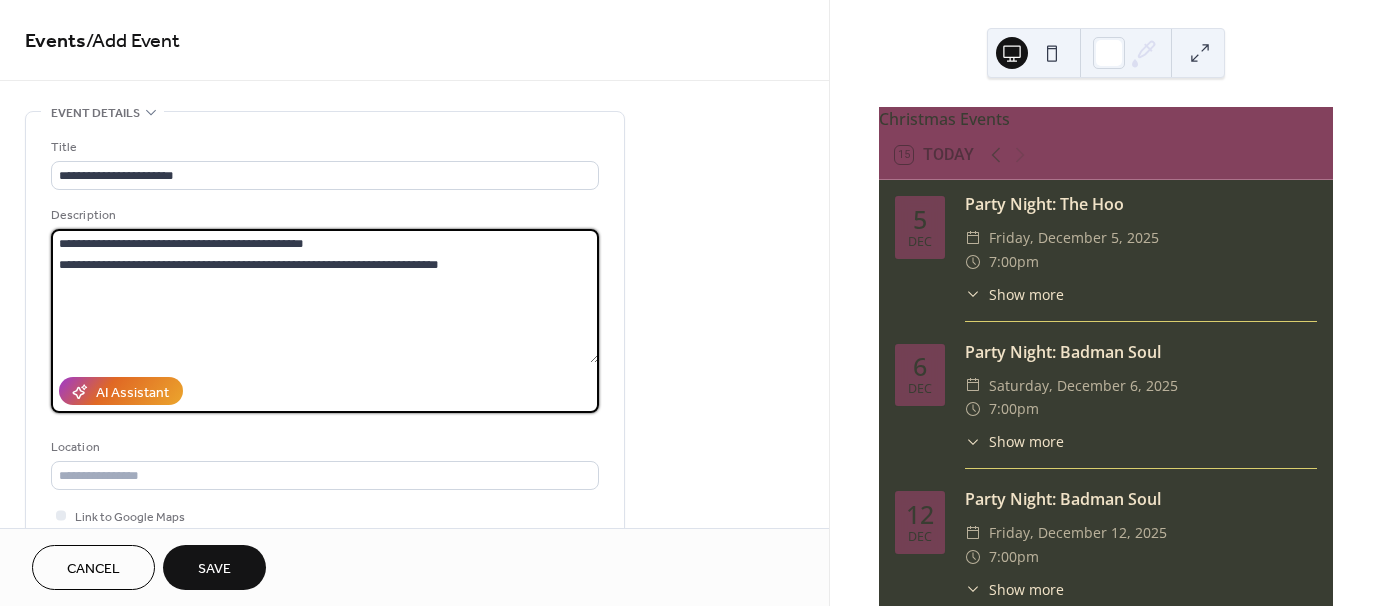 click on "**********" at bounding box center [325, 296] 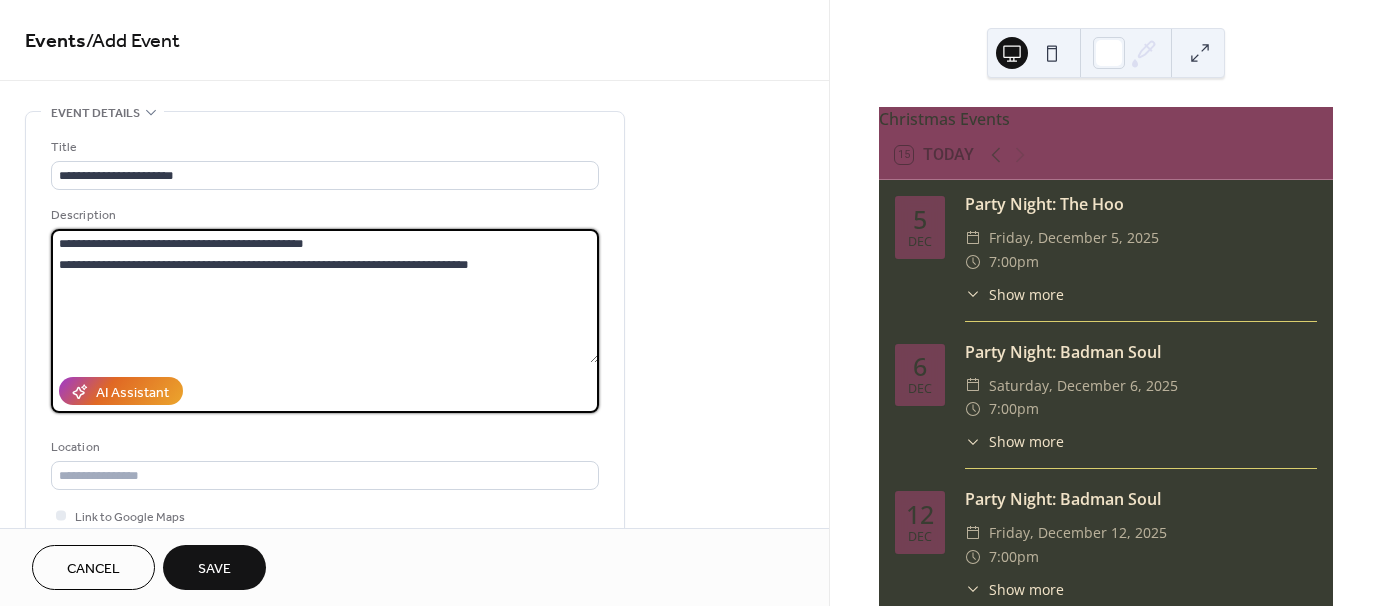 click on "**********" at bounding box center (325, 296) 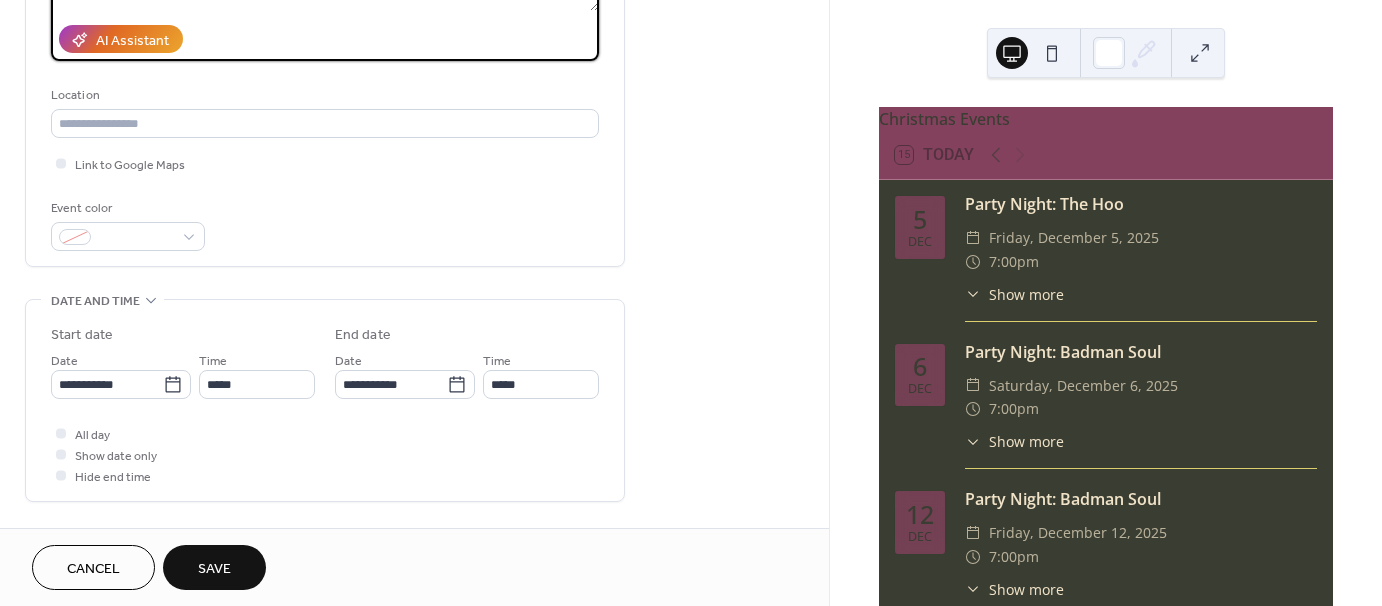 scroll, scrollTop: 356, scrollLeft: 0, axis: vertical 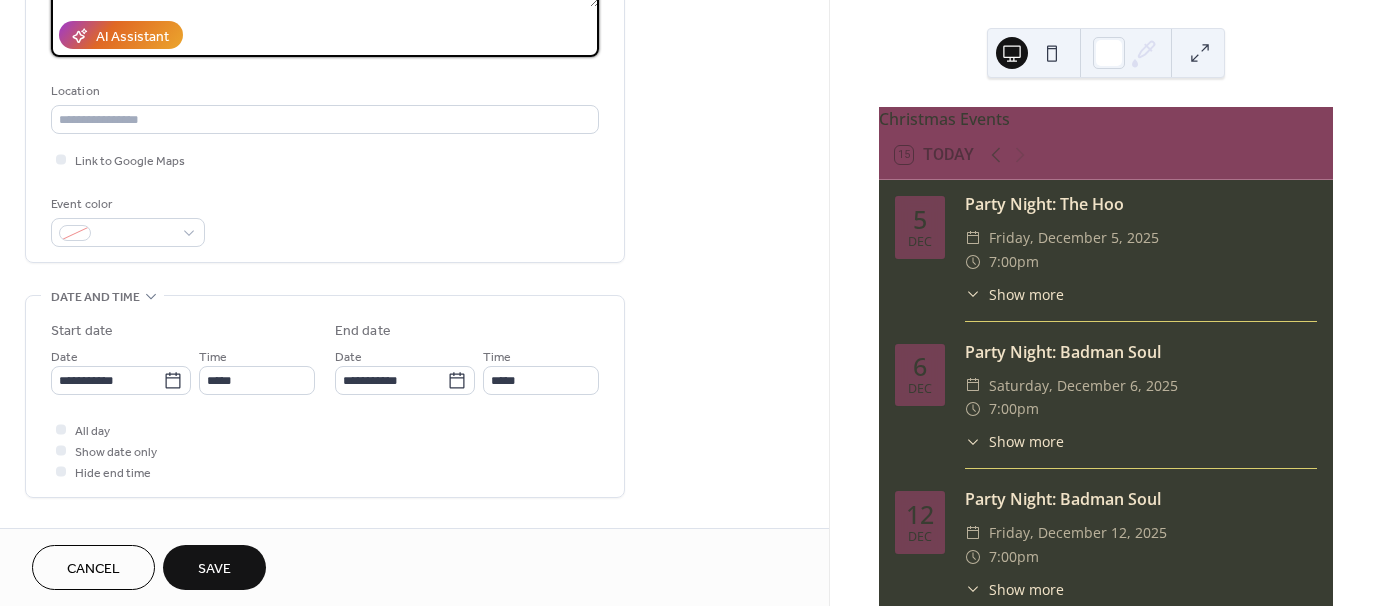 type on "**********" 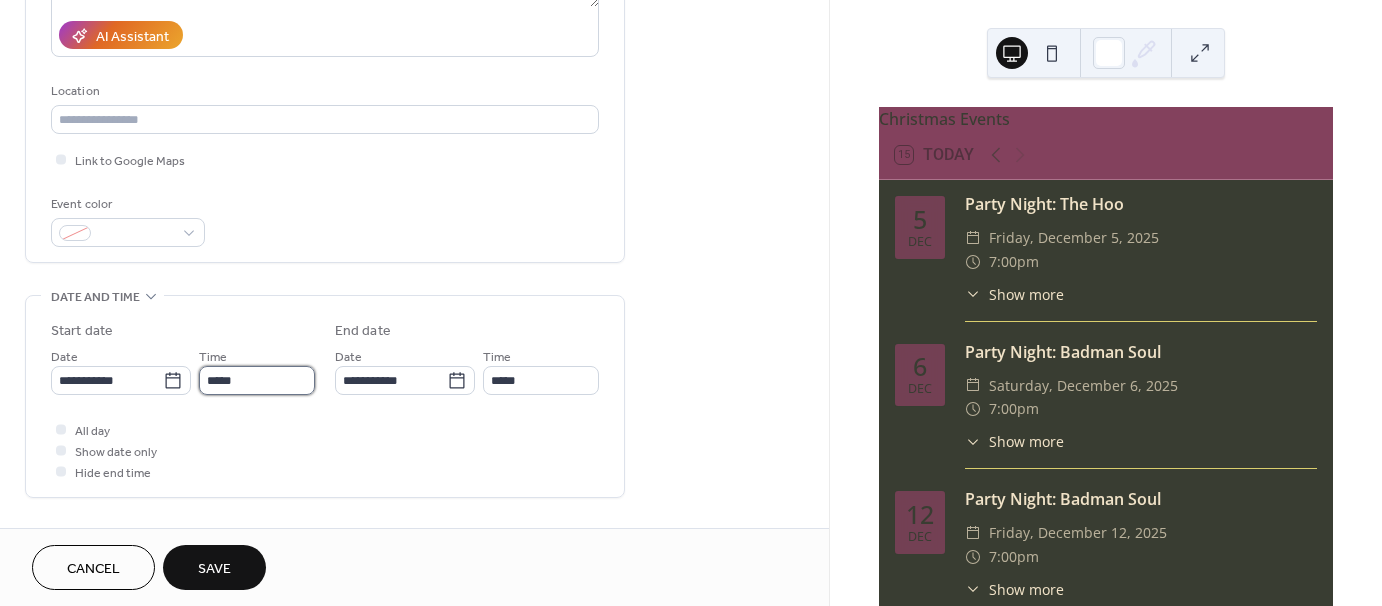 click on "*****" at bounding box center [257, 380] 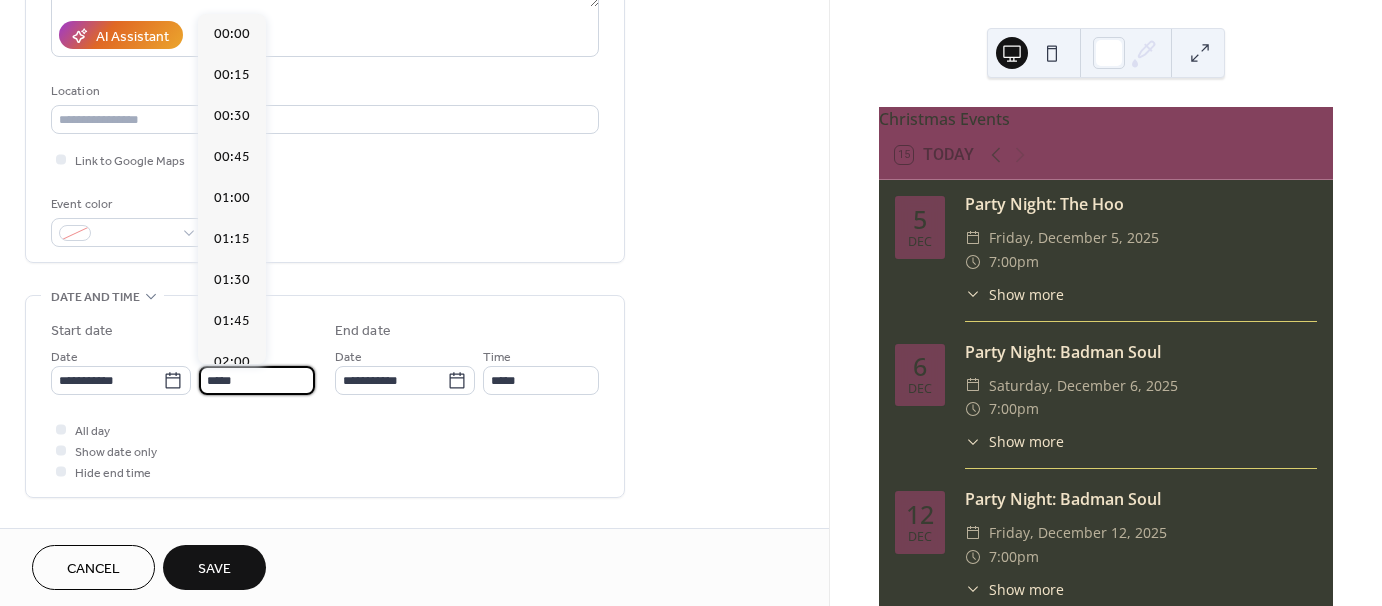 scroll, scrollTop: 1968, scrollLeft: 0, axis: vertical 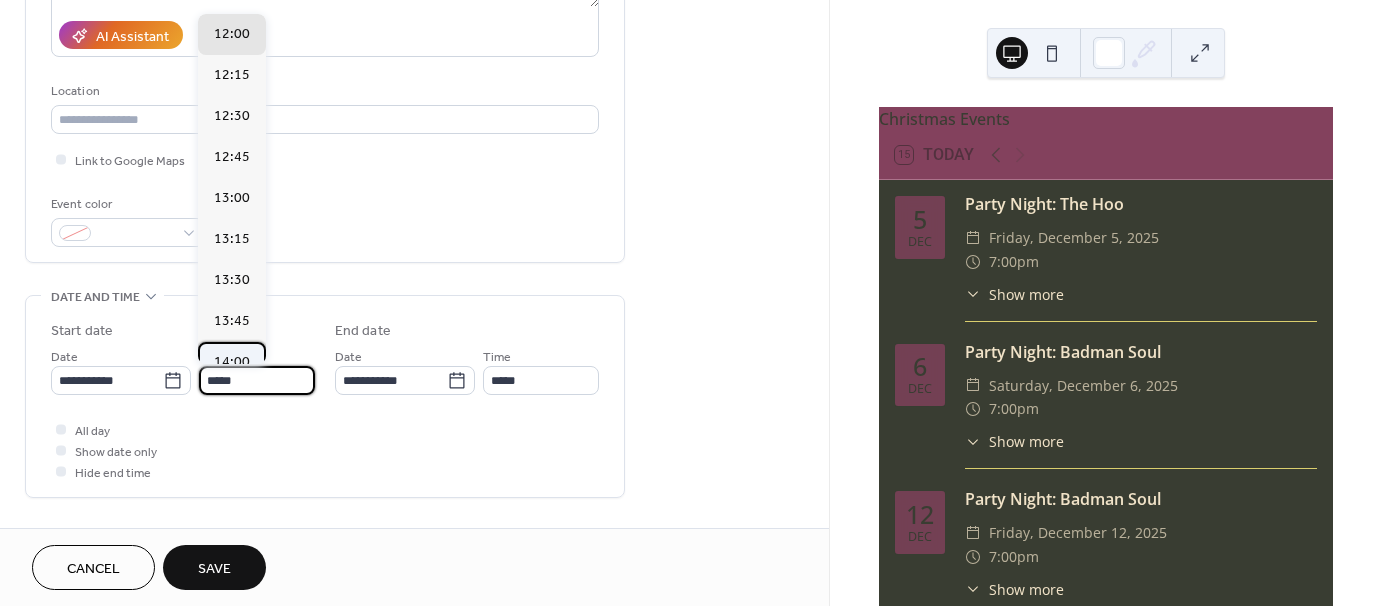 click on "14:00" at bounding box center (232, 362) 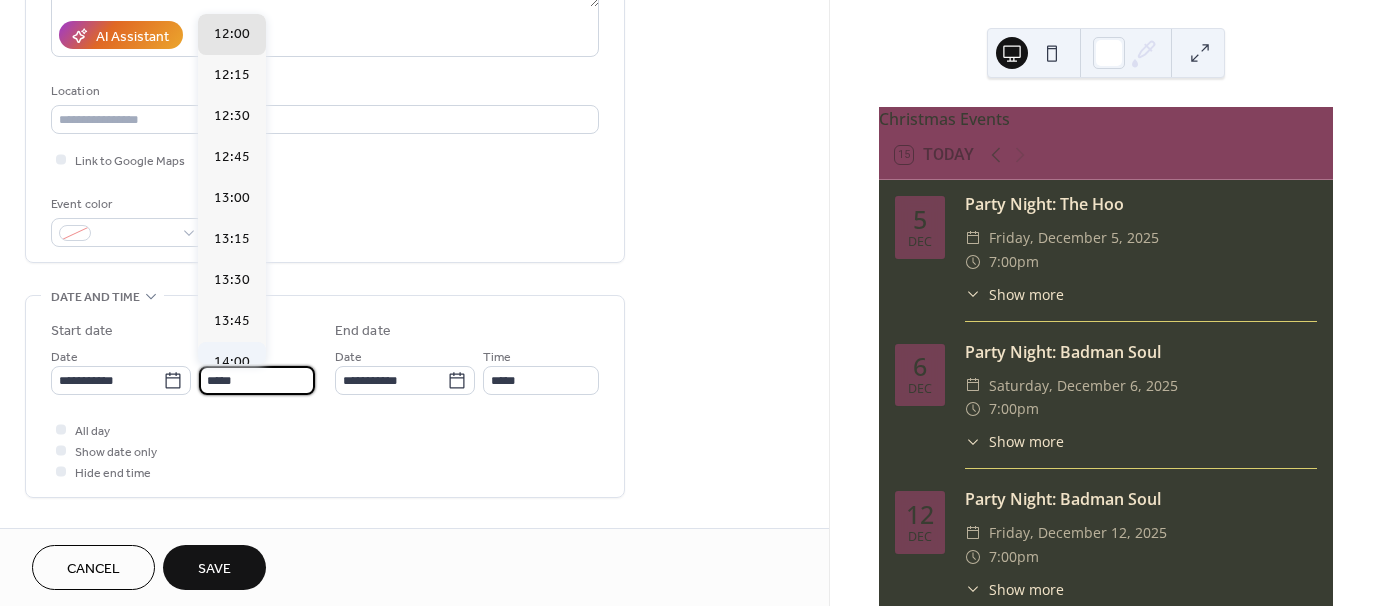 type on "*****" 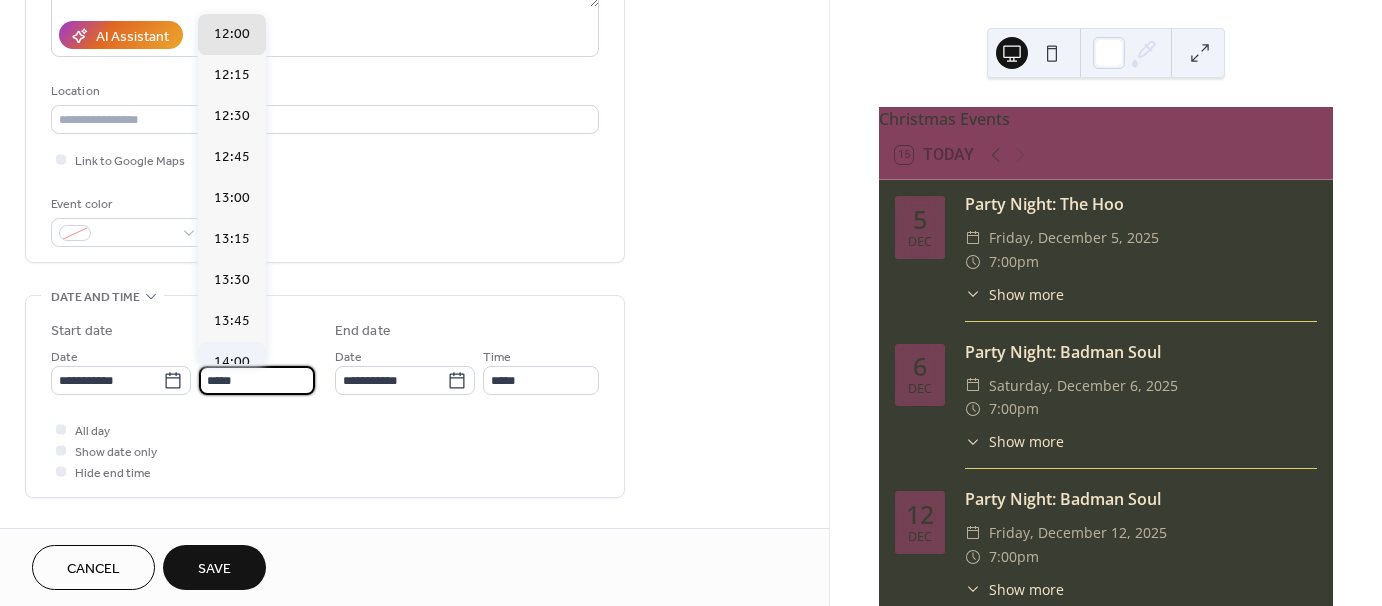 type on "*****" 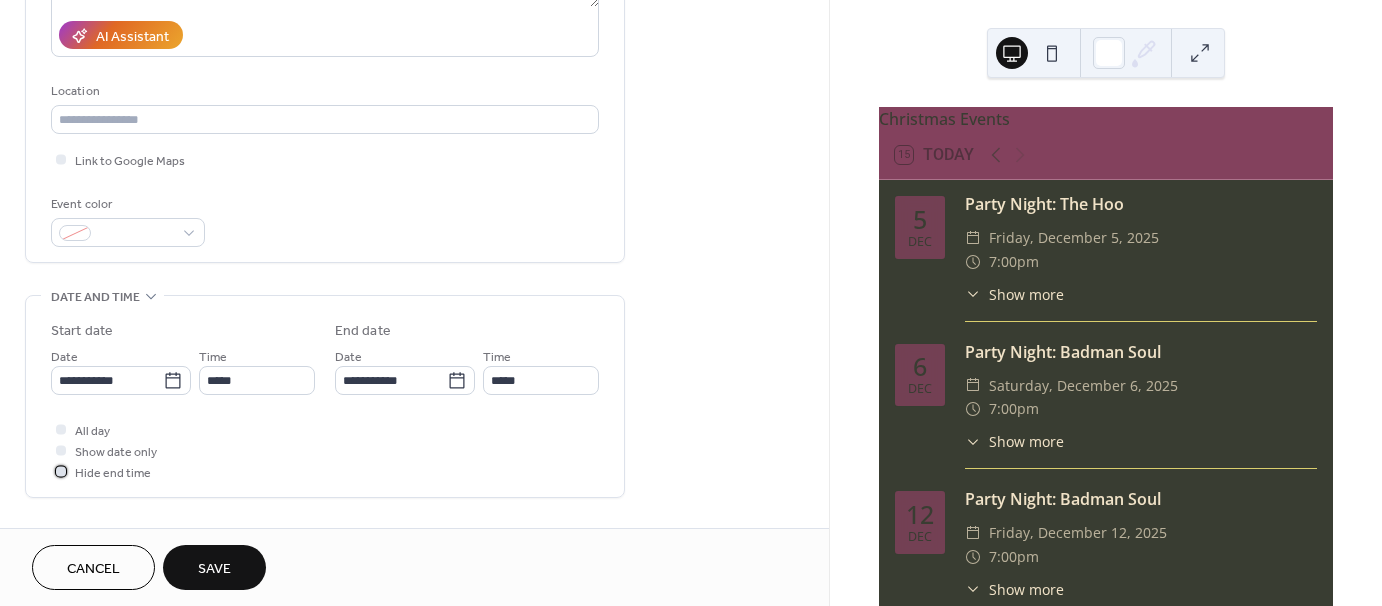 click on "Hide end time" at bounding box center [113, 473] 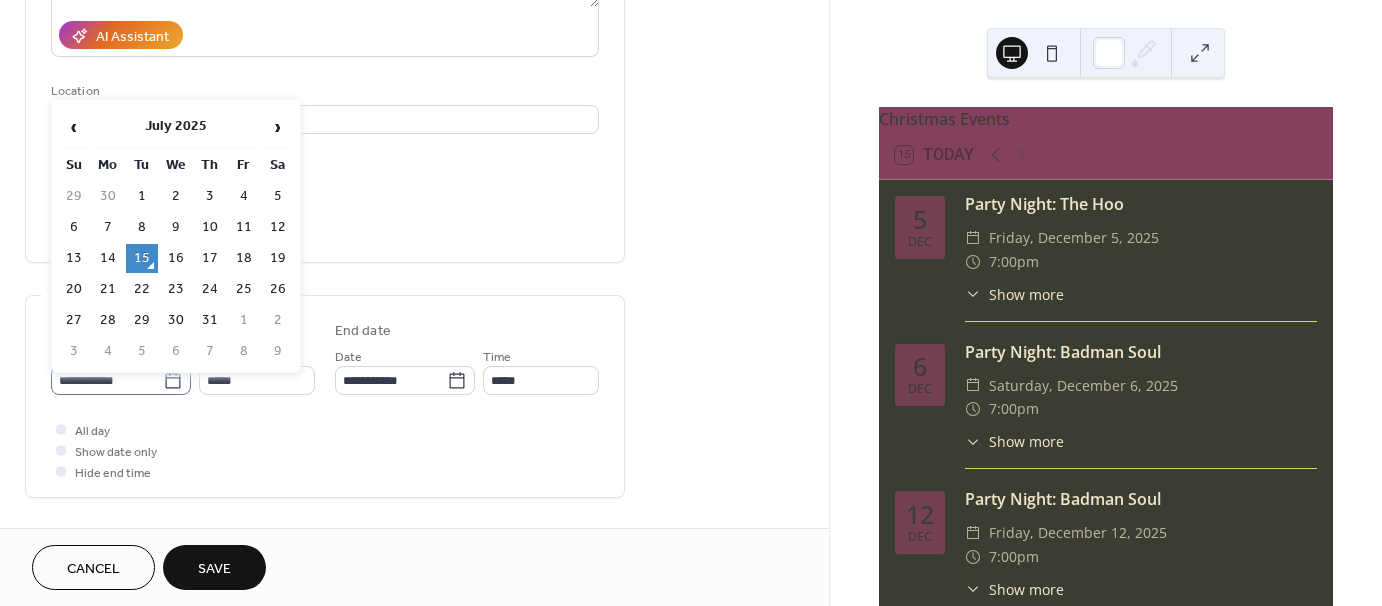 click 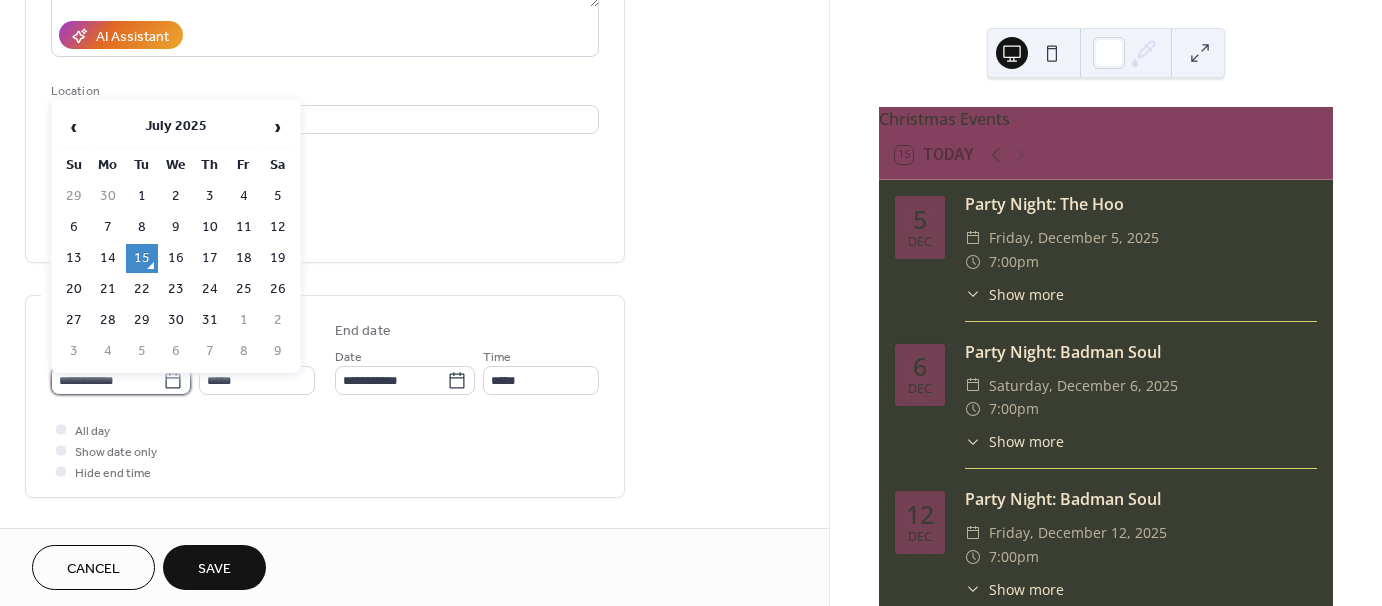 click on "**********" at bounding box center [107, 380] 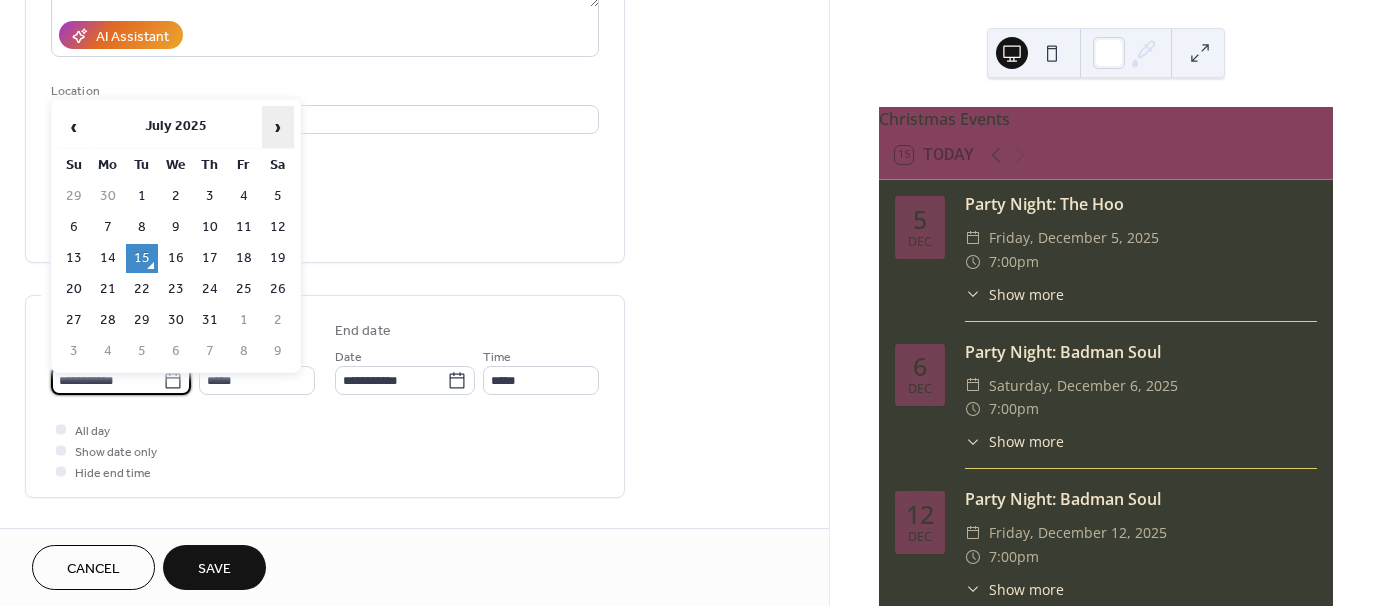click on "›" at bounding box center (278, 127) 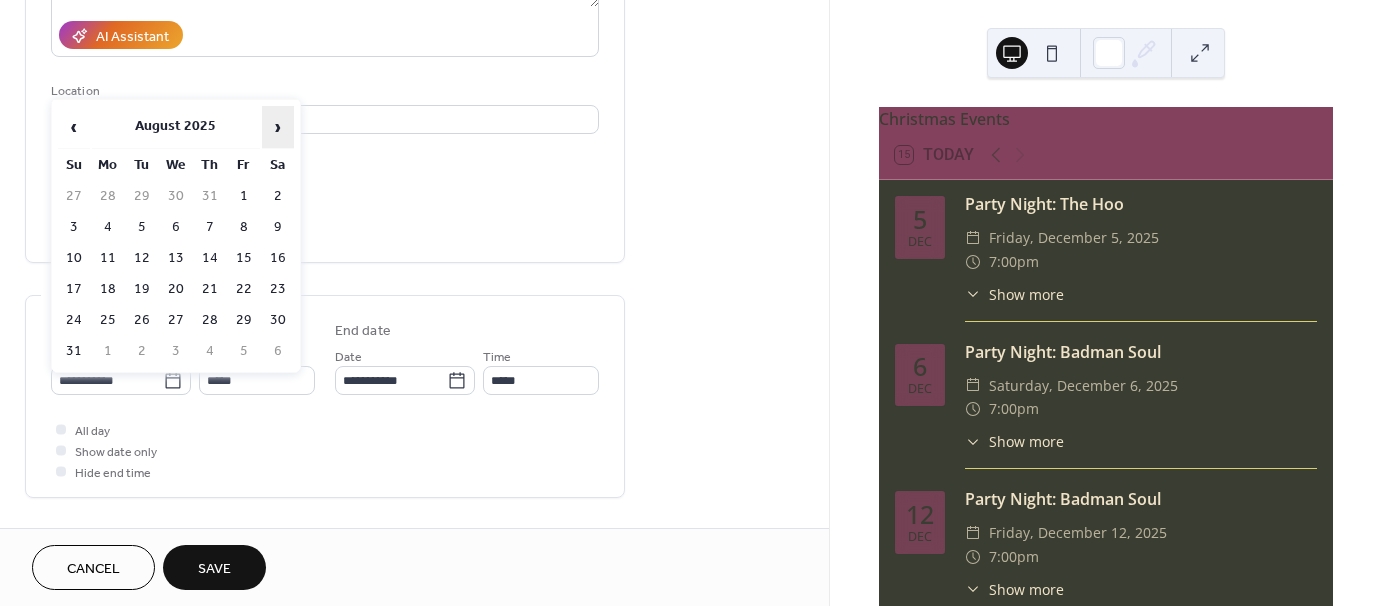 click on "›" at bounding box center [278, 127] 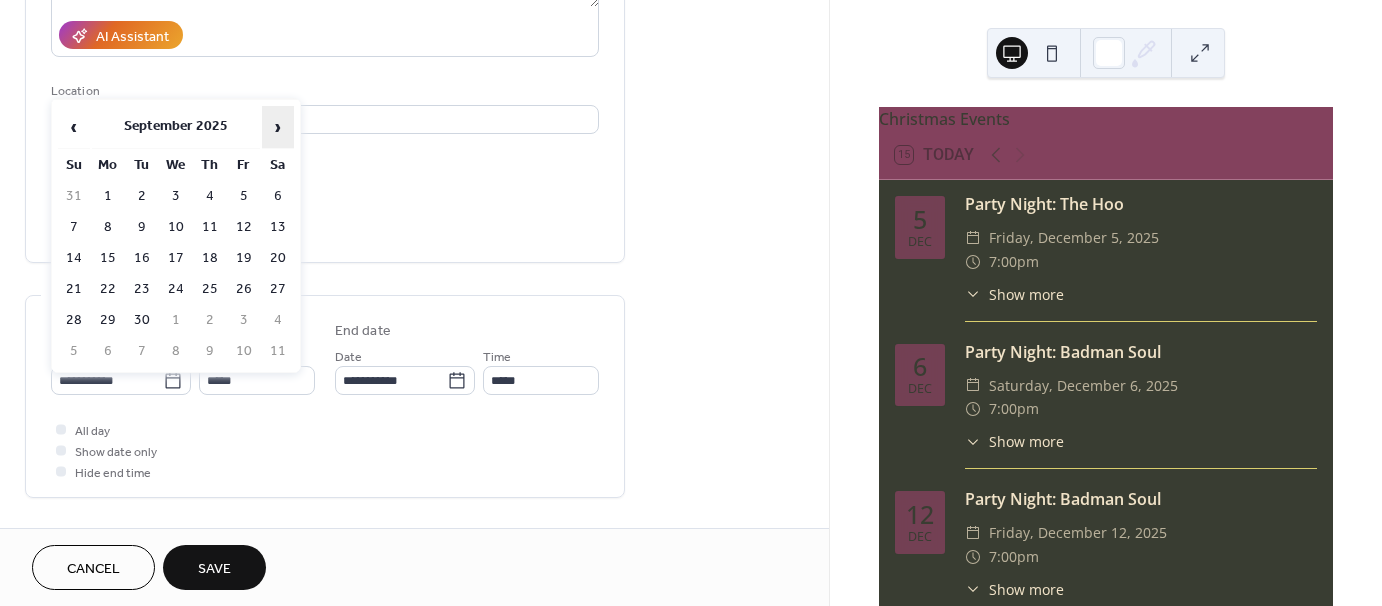 click on "›" at bounding box center (278, 127) 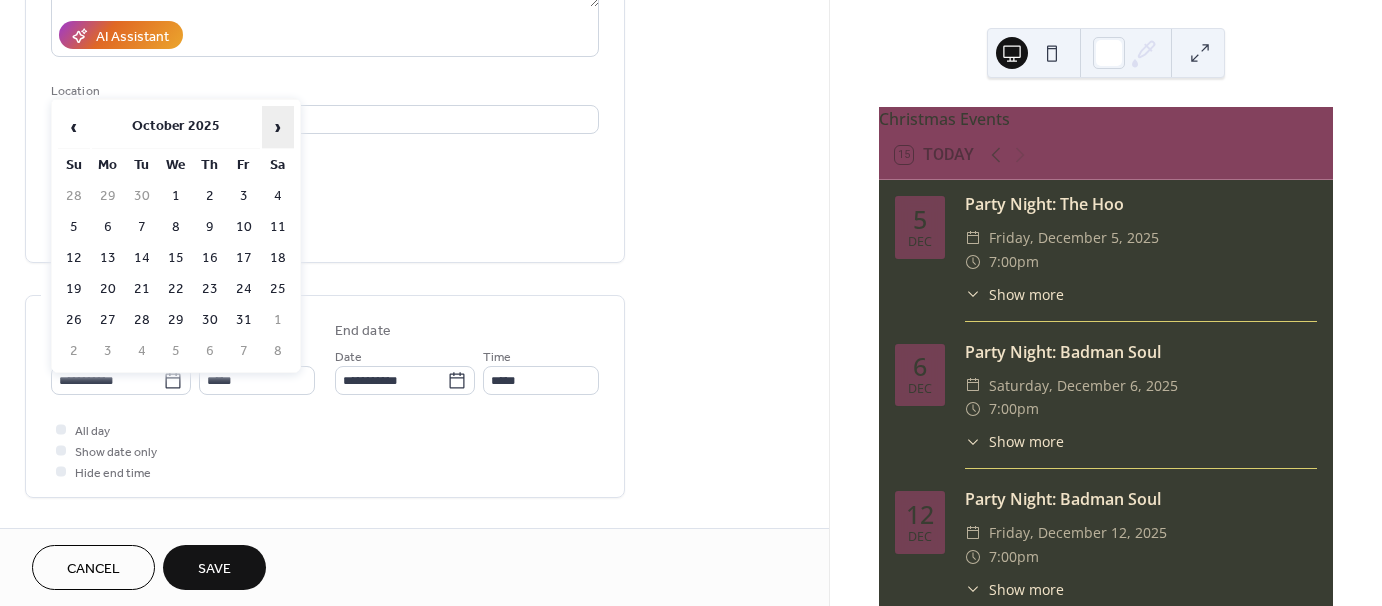 click on "›" at bounding box center [278, 127] 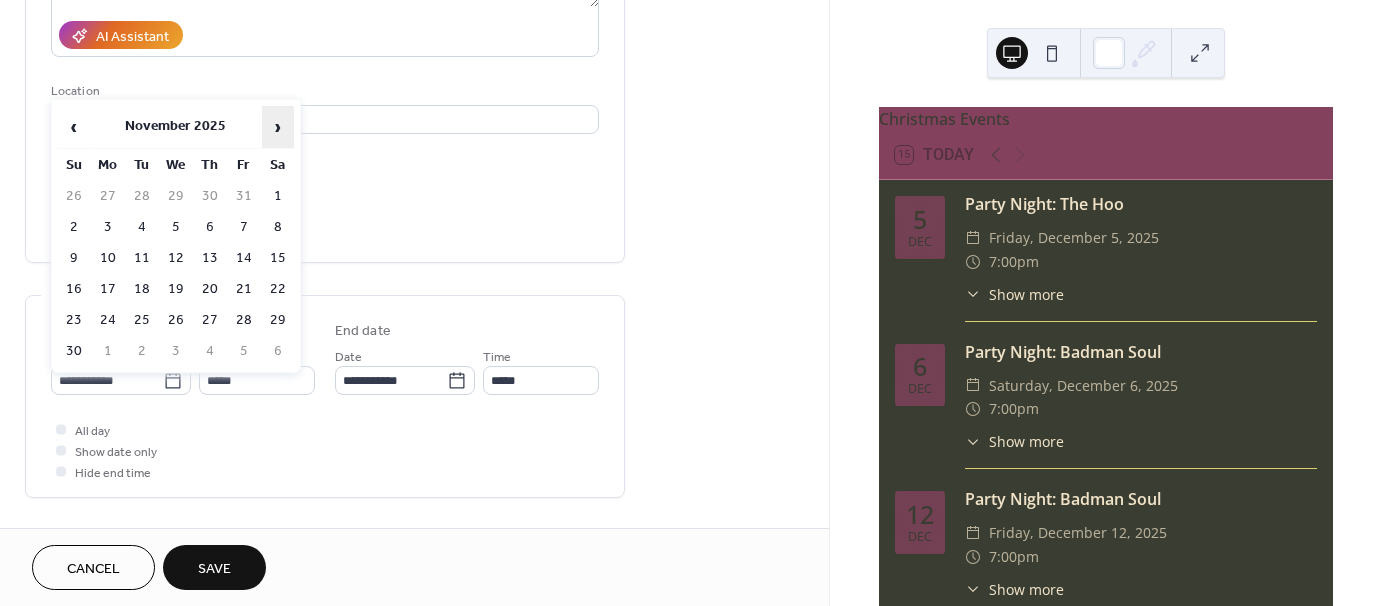 click on "›" at bounding box center [278, 127] 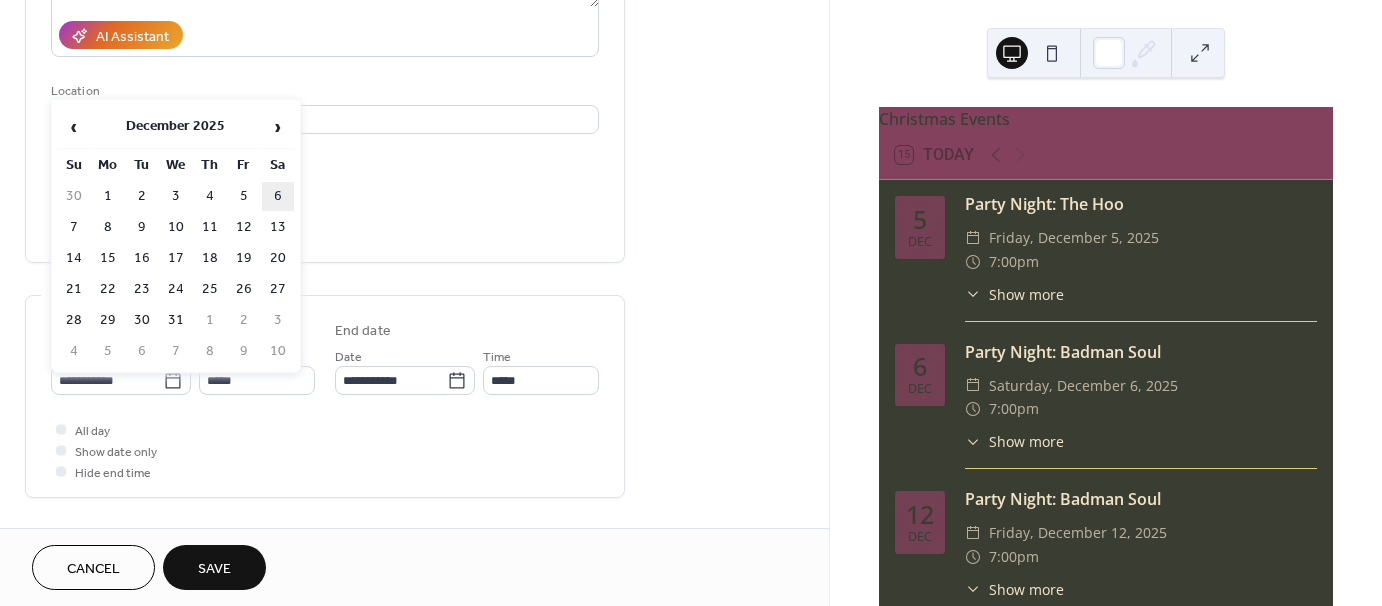 click on "6" at bounding box center [278, 196] 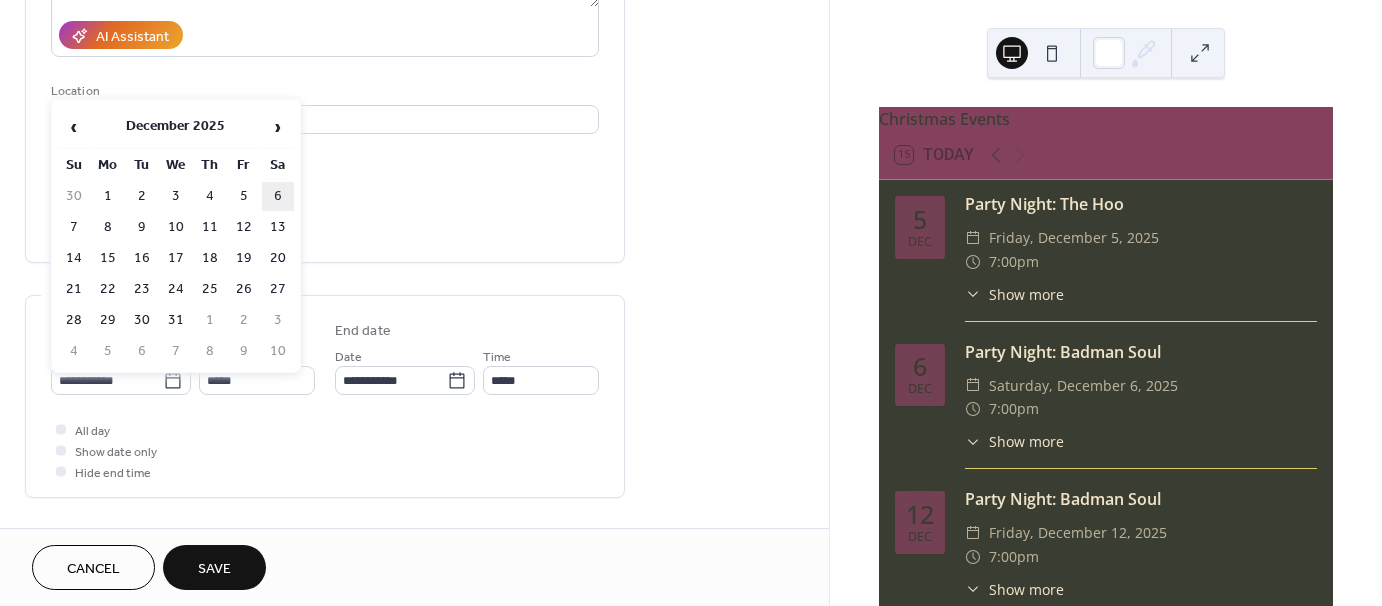 type on "**********" 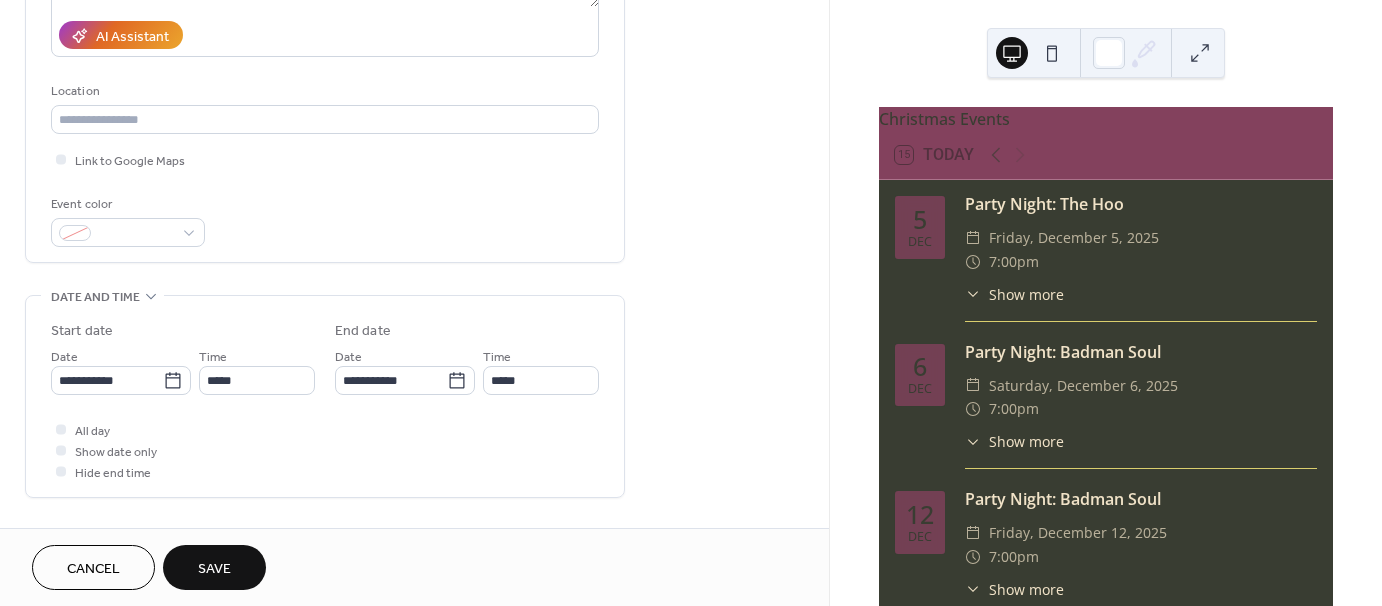 click on "Save" at bounding box center (214, 567) 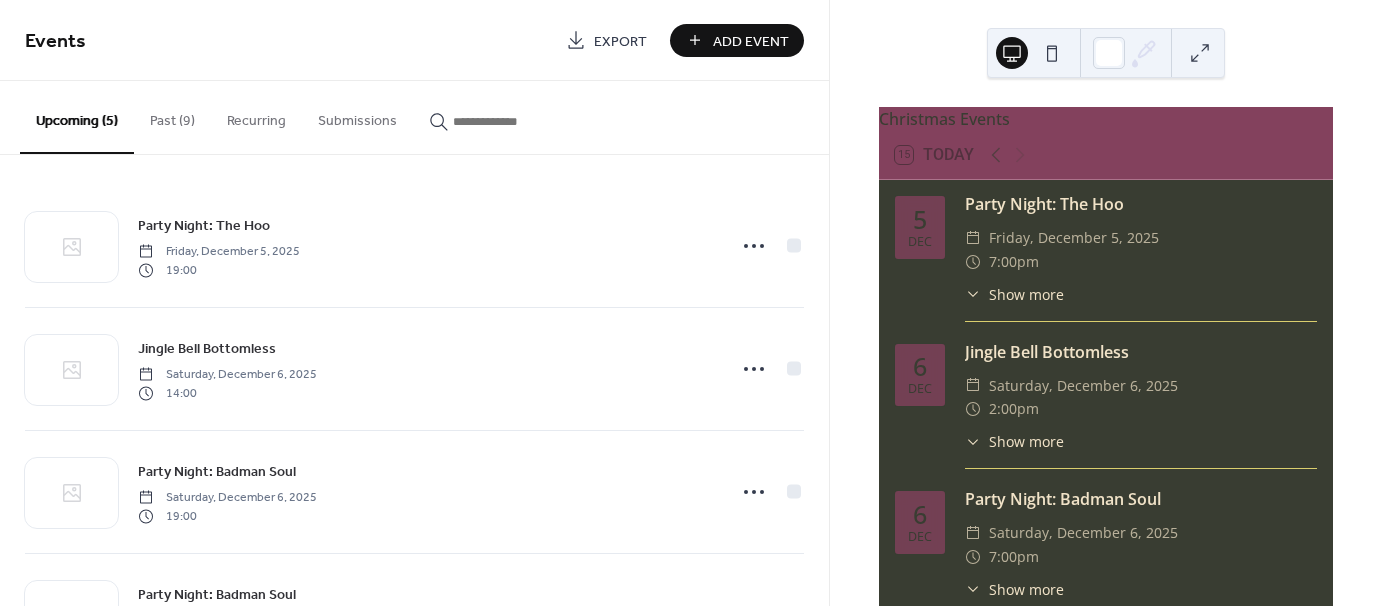 scroll, scrollTop: 138, scrollLeft: 0, axis: vertical 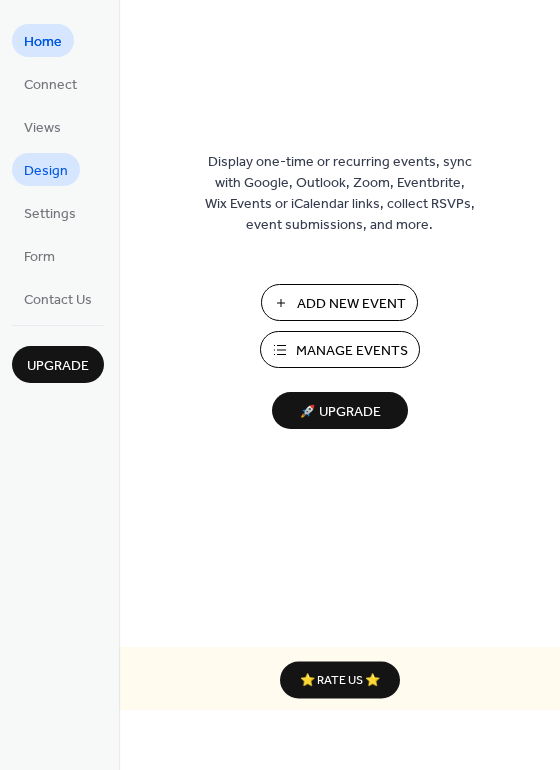 click on "Design" at bounding box center (46, 171) 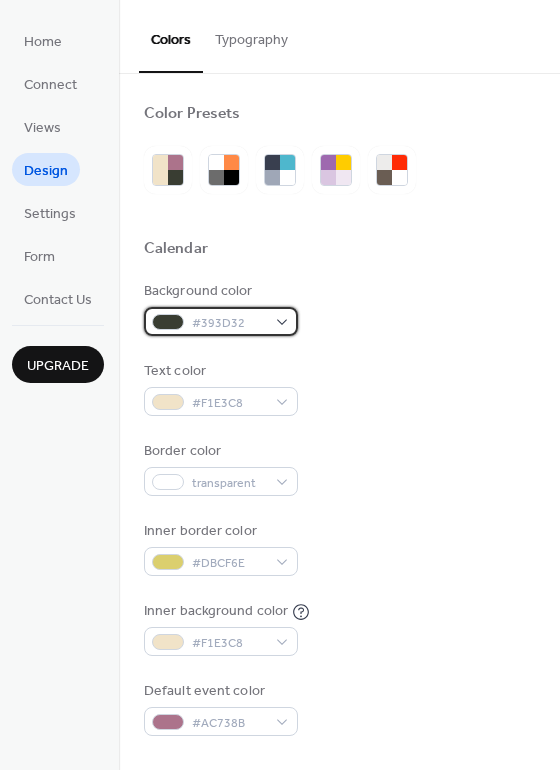 click on "#393D32" at bounding box center [229, 323] 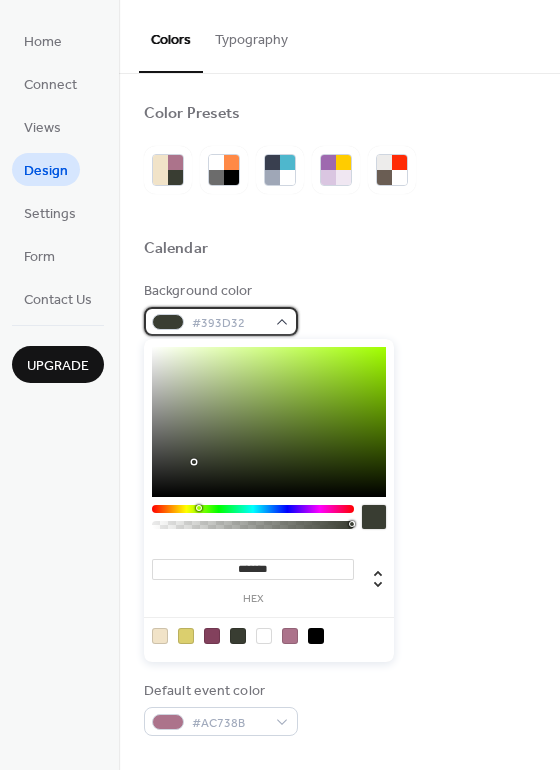 click at bounding box center (168, 322) 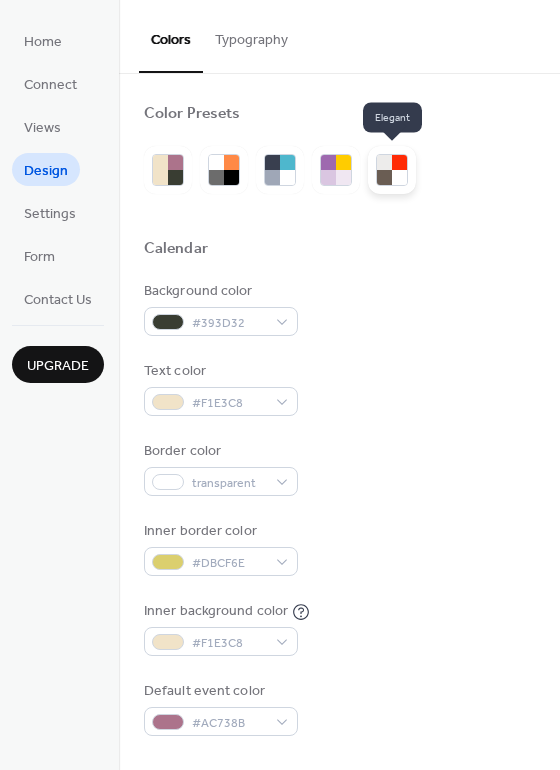 click at bounding box center [399, 177] 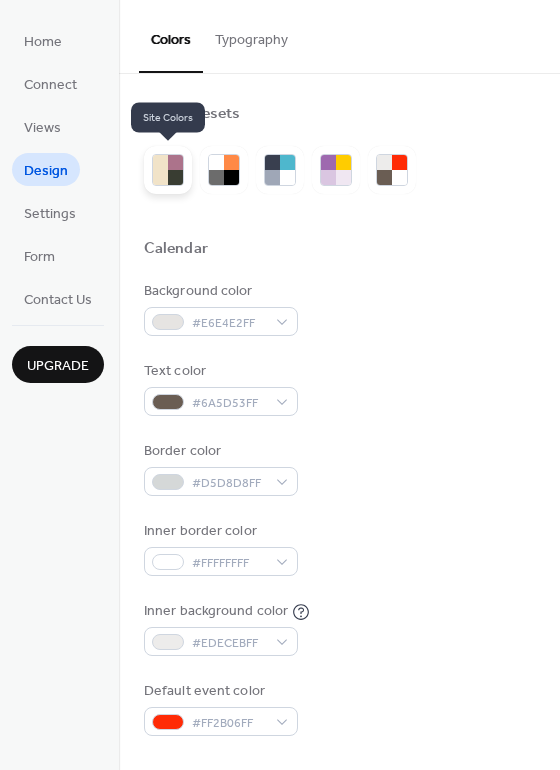 click at bounding box center [160, 162] 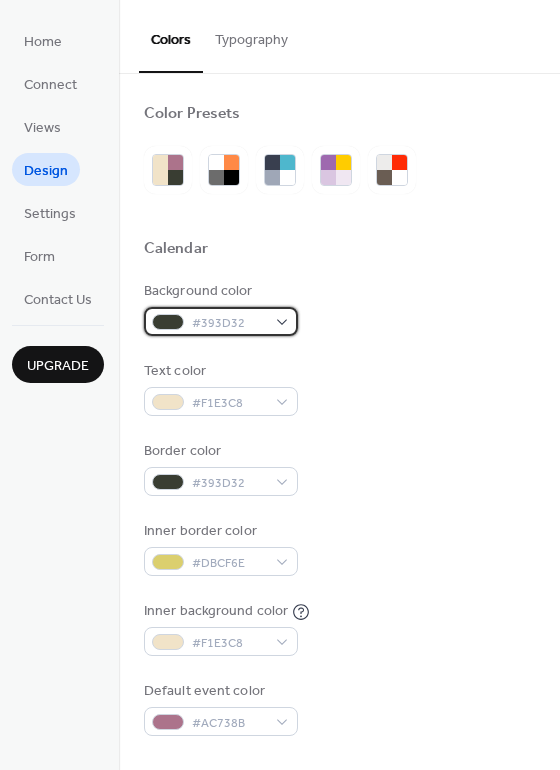 click on "#393D32" at bounding box center (229, 323) 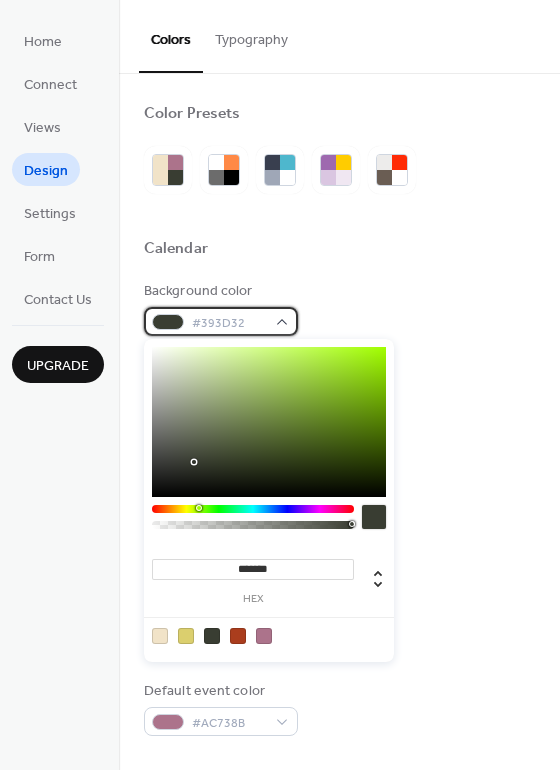 click at bounding box center (168, 322) 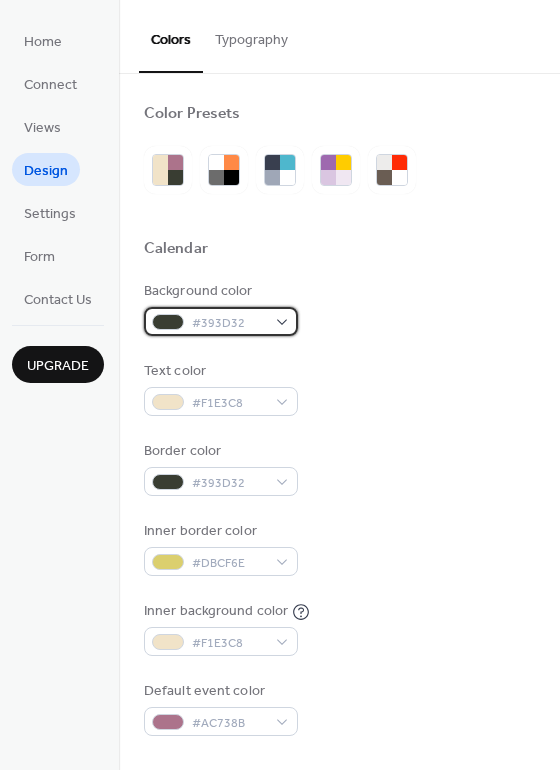 click at bounding box center [168, 322] 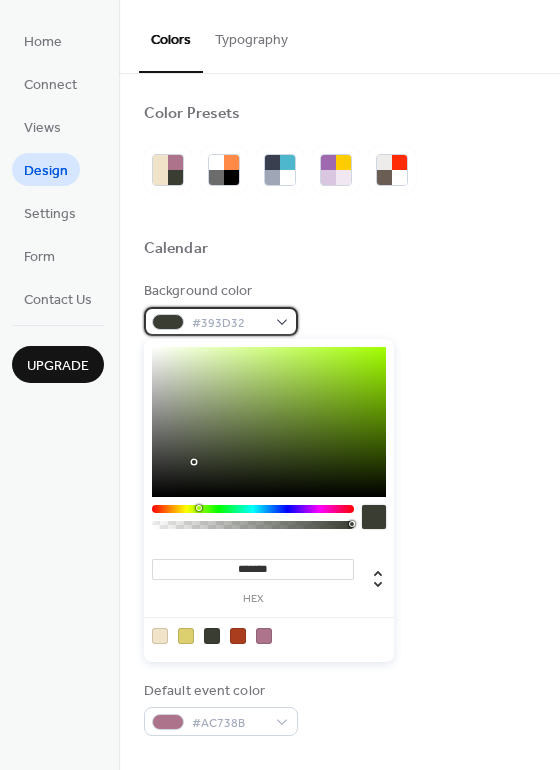 click at bounding box center (168, 322) 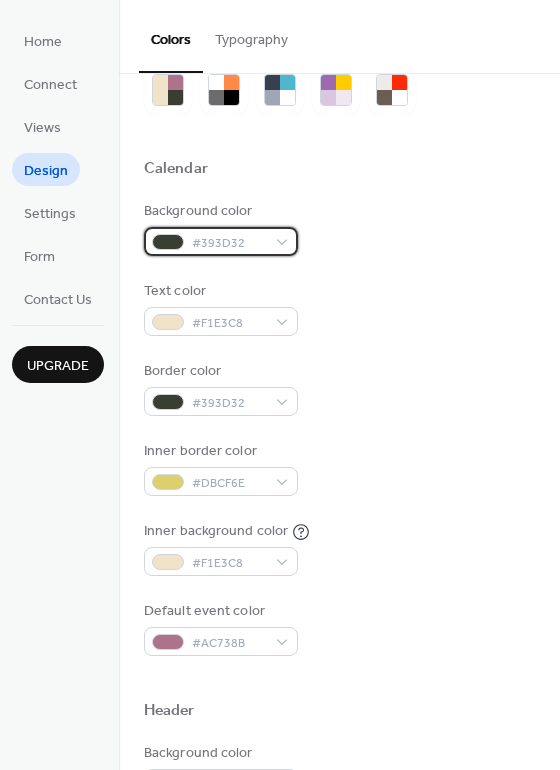 scroll, scrollTop: 0, scrollLeft: 0, axis: both 